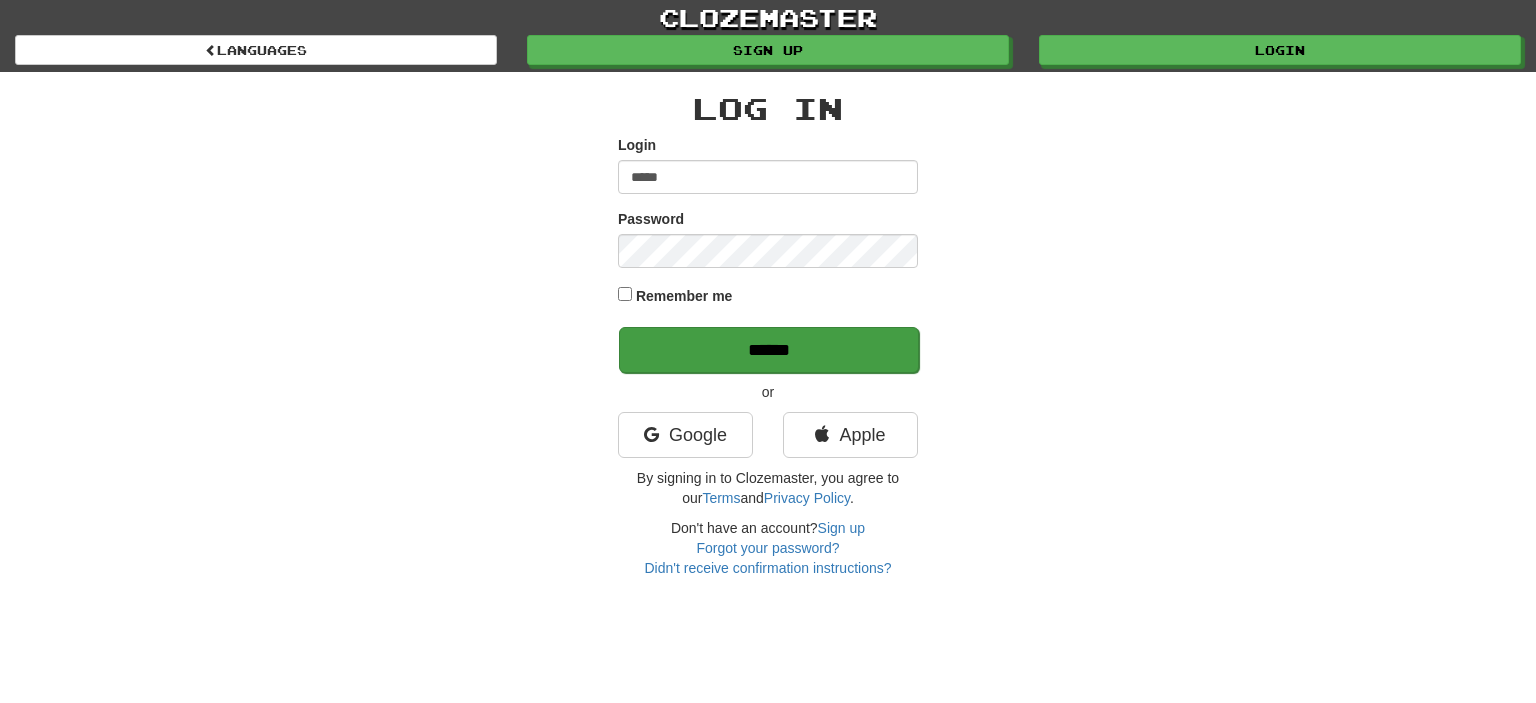 scroll, scrollTop: 0, scrollLeft: 0, axis: both 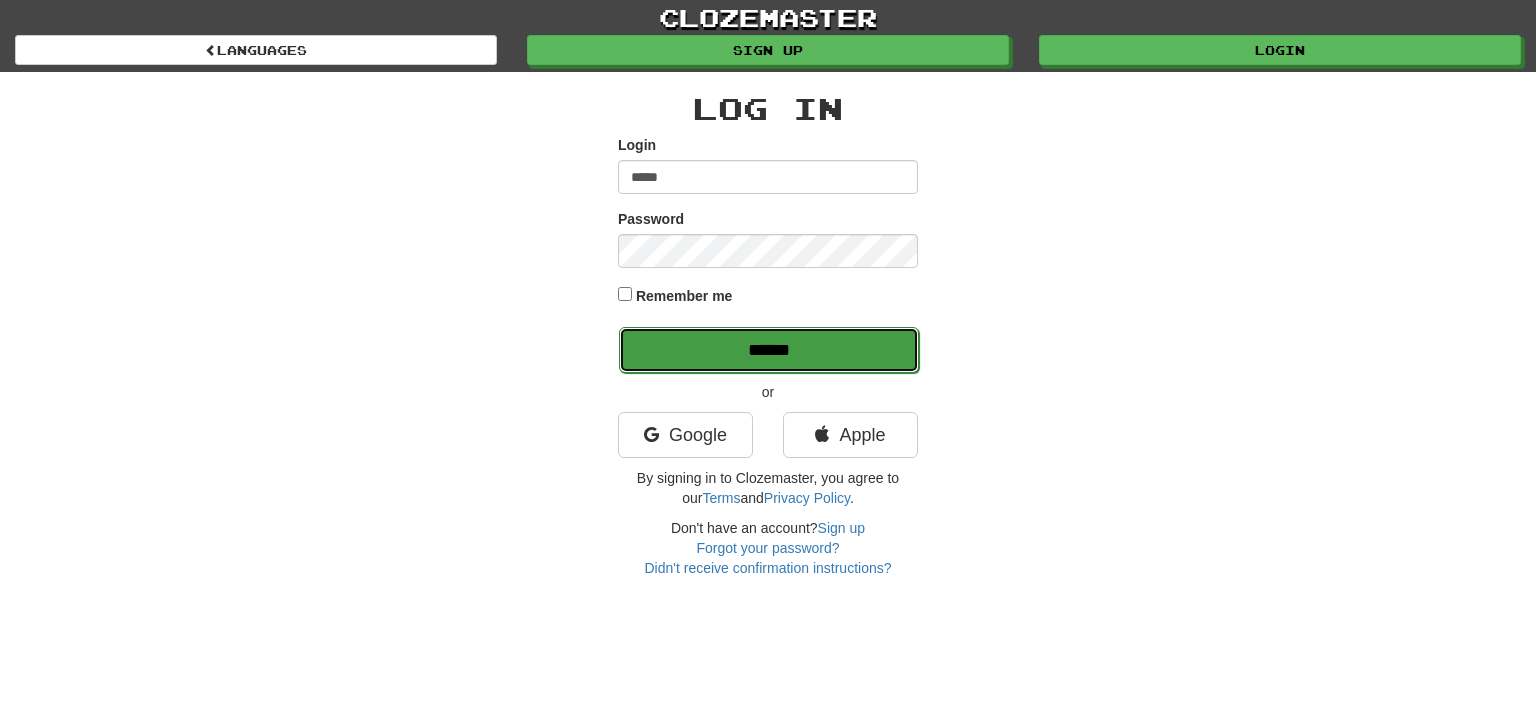 click on "******" at bounding box center (769, 350) 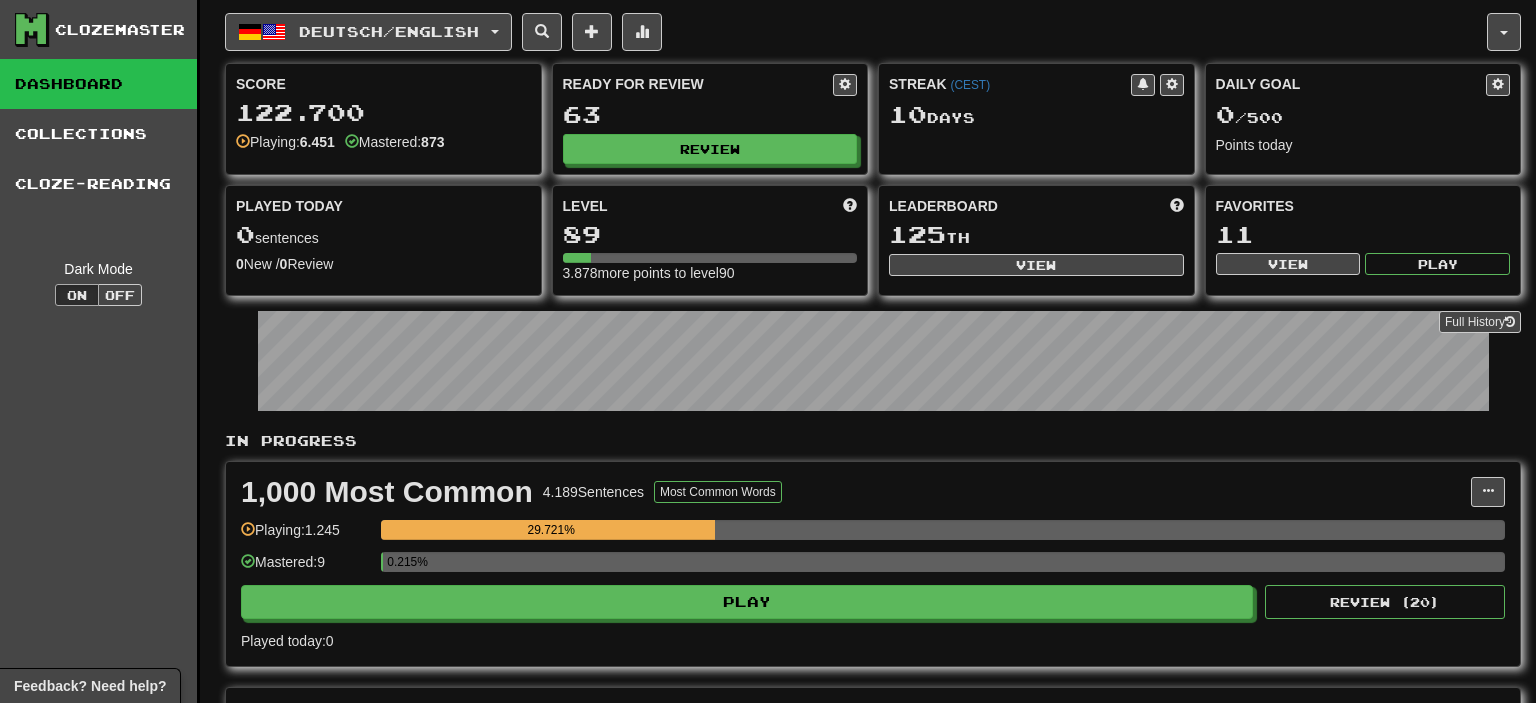 scroll, scrollTop: 0, scrollLeft: 0, axis: both 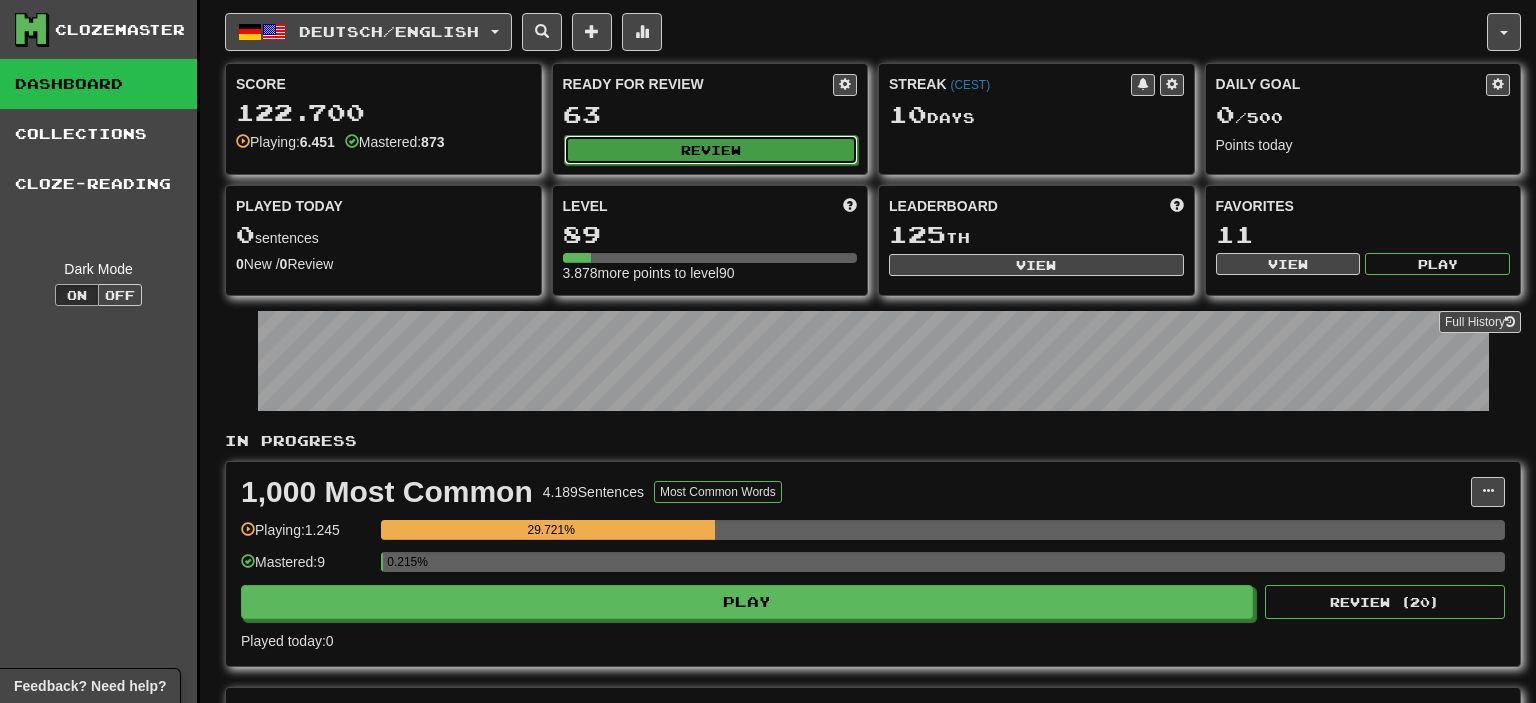 click on "Review" at bounding box center [711, 150] 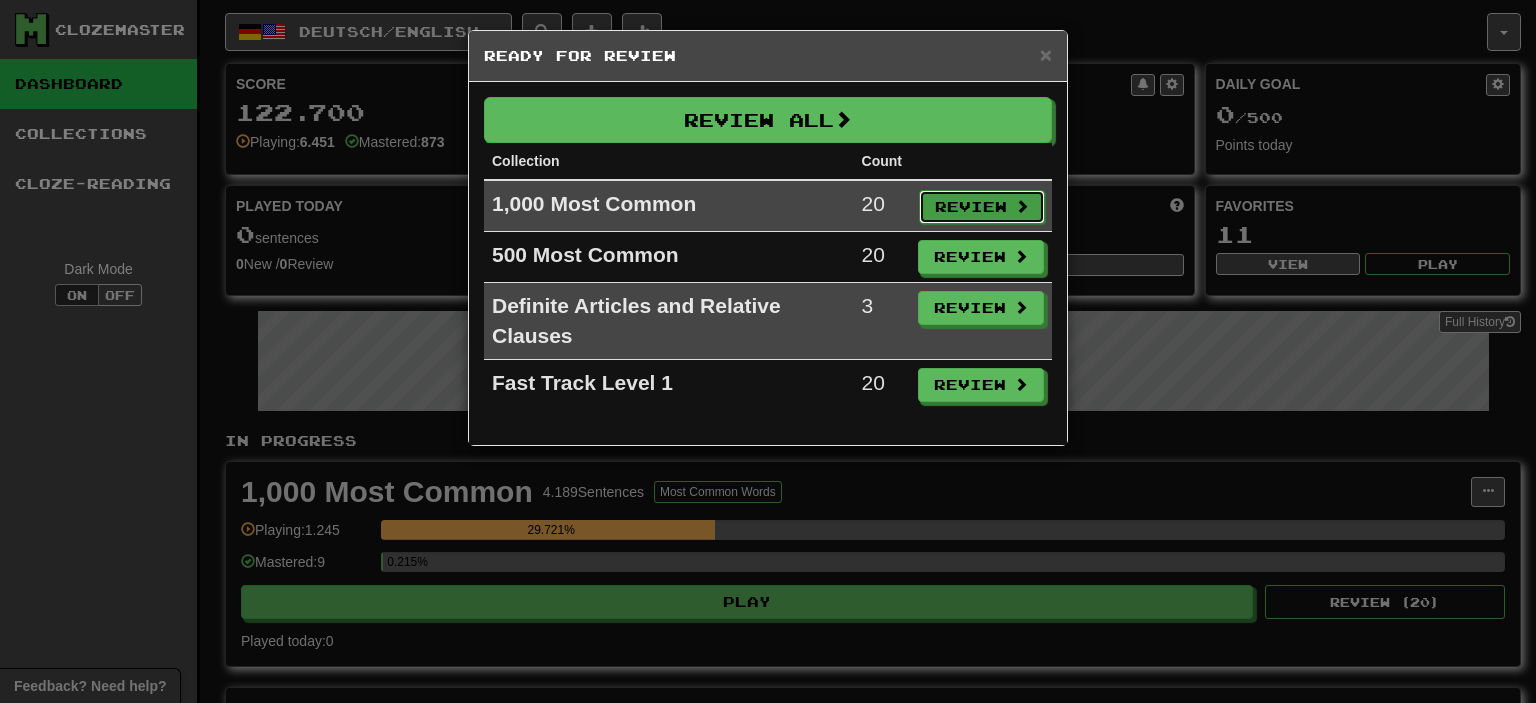 click on "Review" at bounding box center [982, 207] 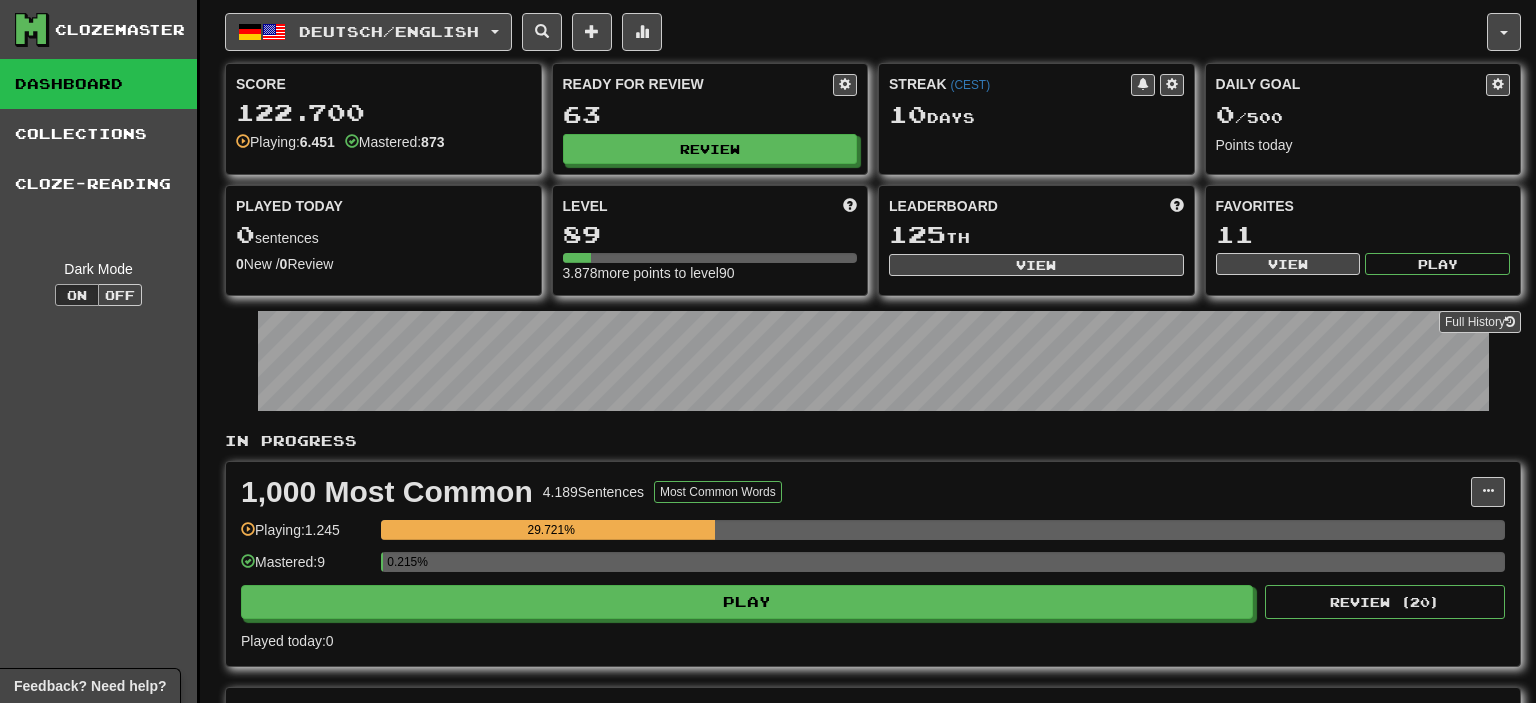 select on "**" 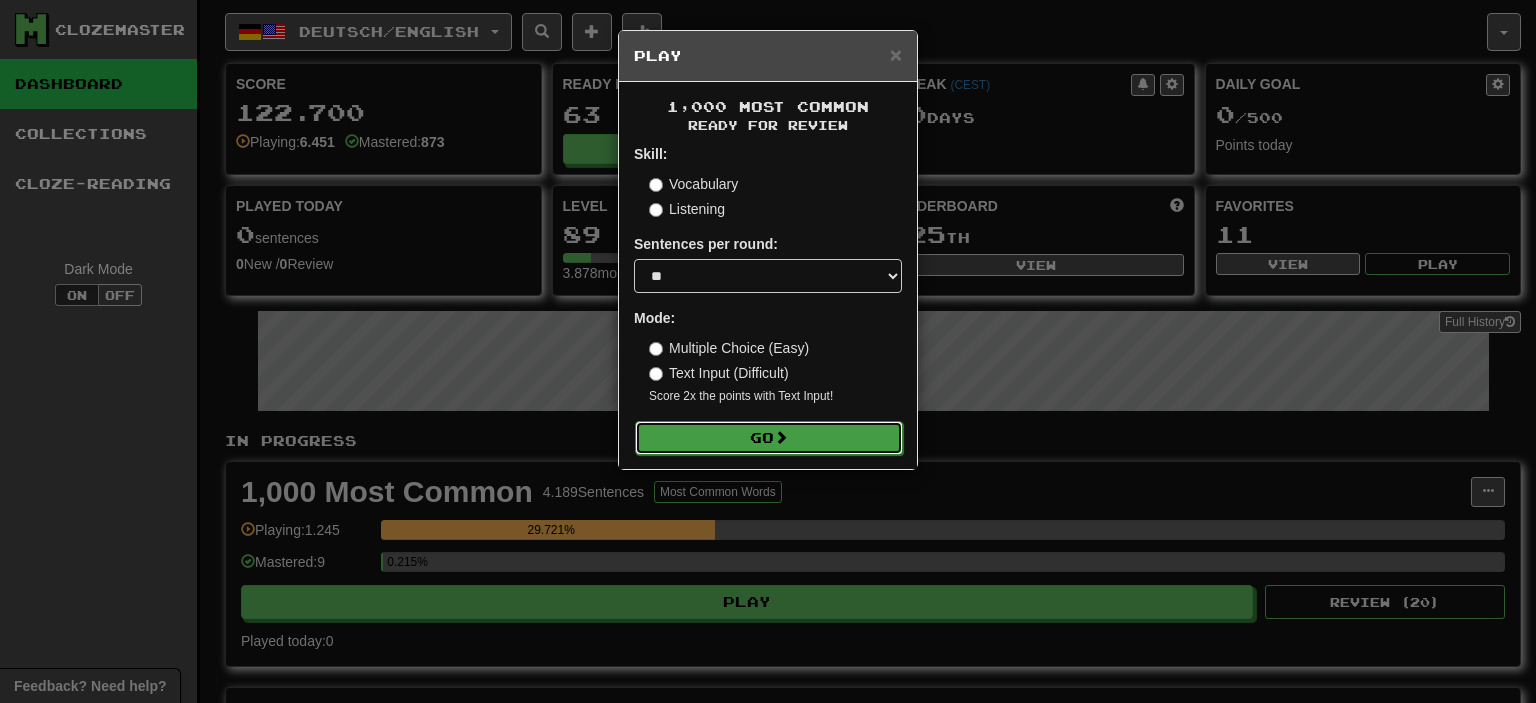 click at bounding box center [781, 437] 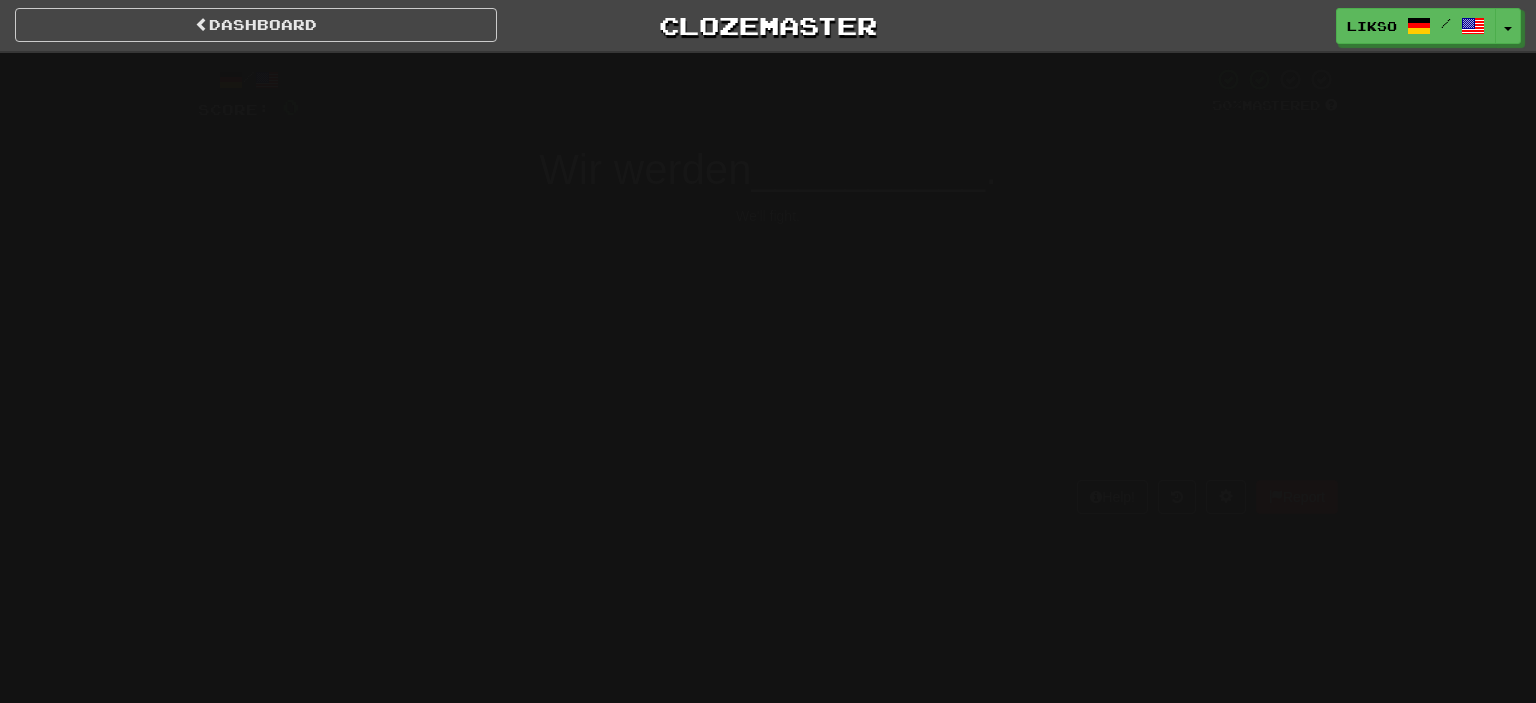scroll, scrollTop: 0, scrollLeft: 0, axis: both 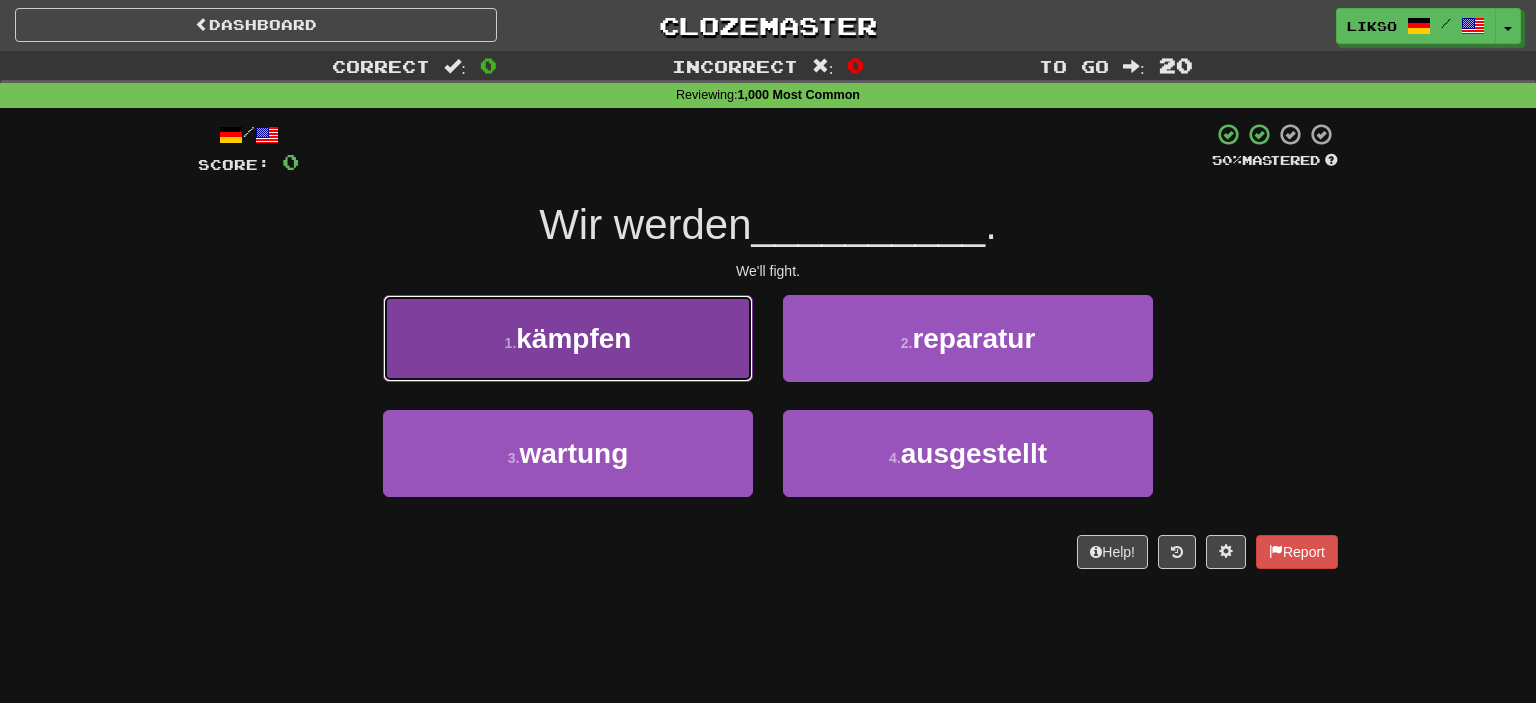 click on "1 .  kämpfen" at bounding box center (568, 338) 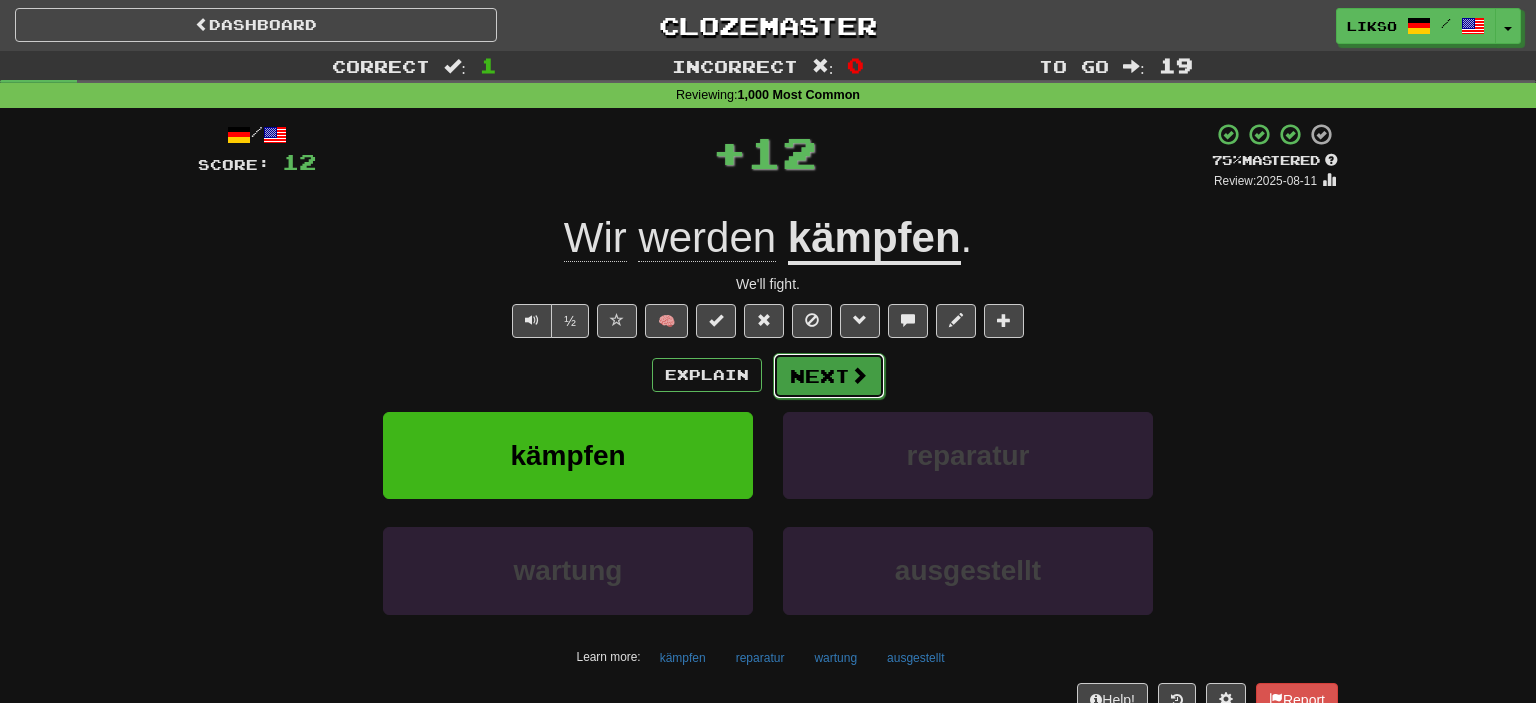 click on "Next" at bounding box center [829, 376] 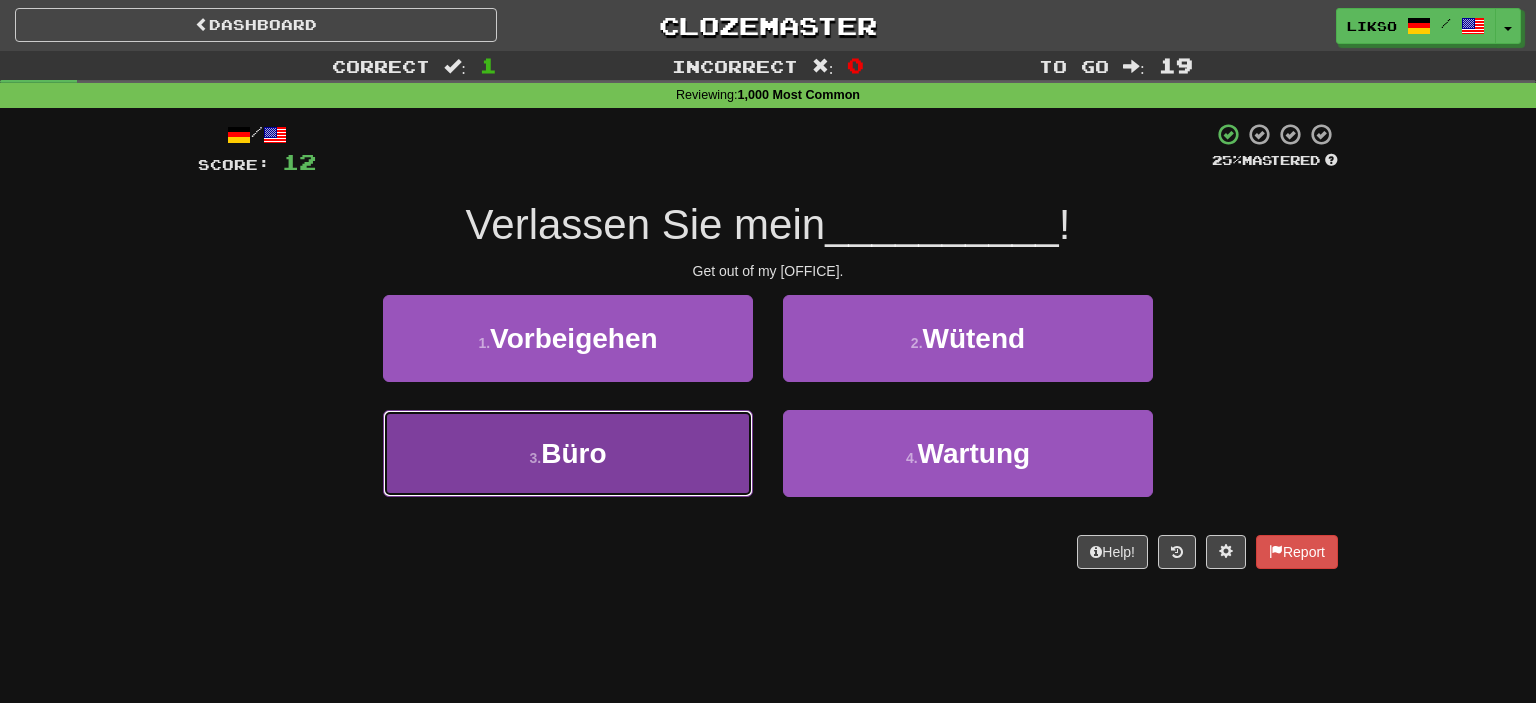 click on "3 .  Büro" at bounding box center (568, 453) 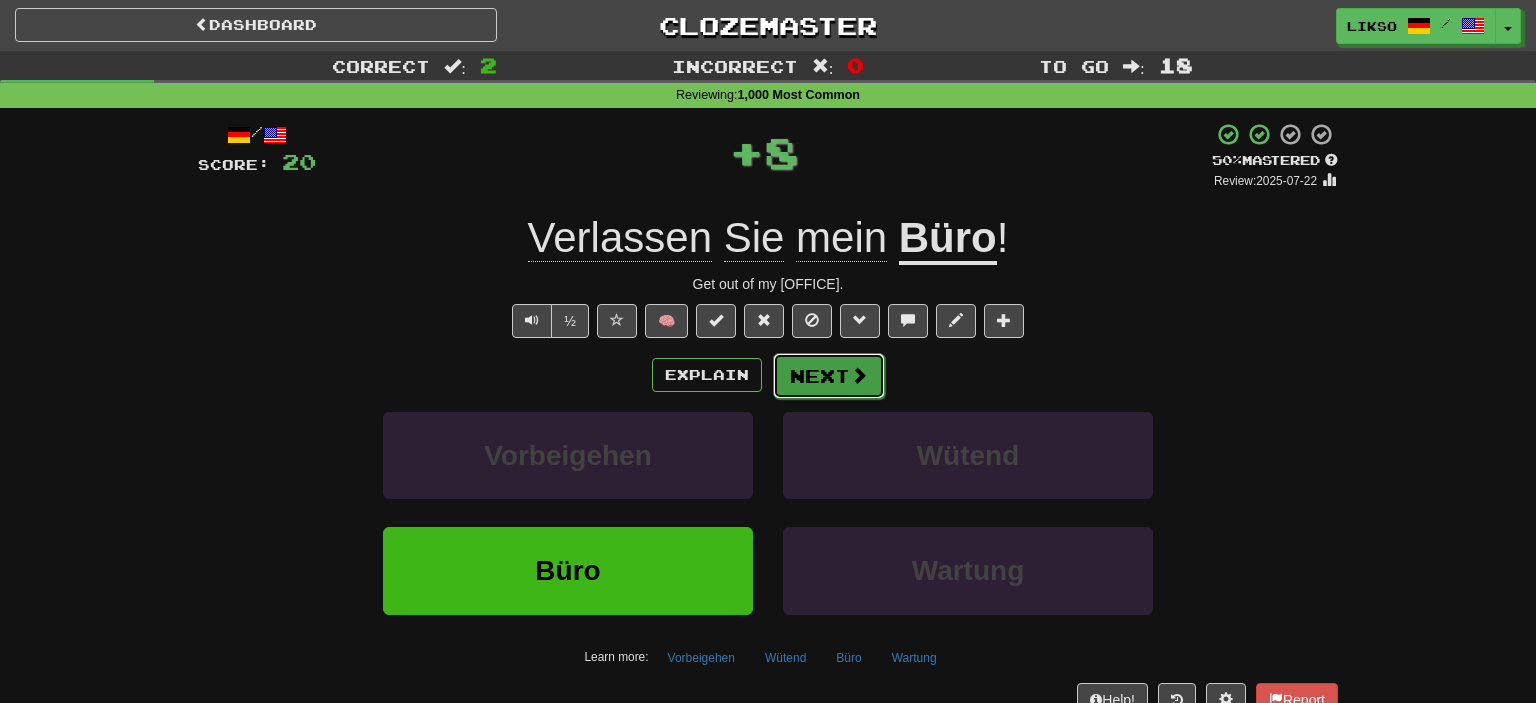 click on "Next" at bounding box center (829, 376) 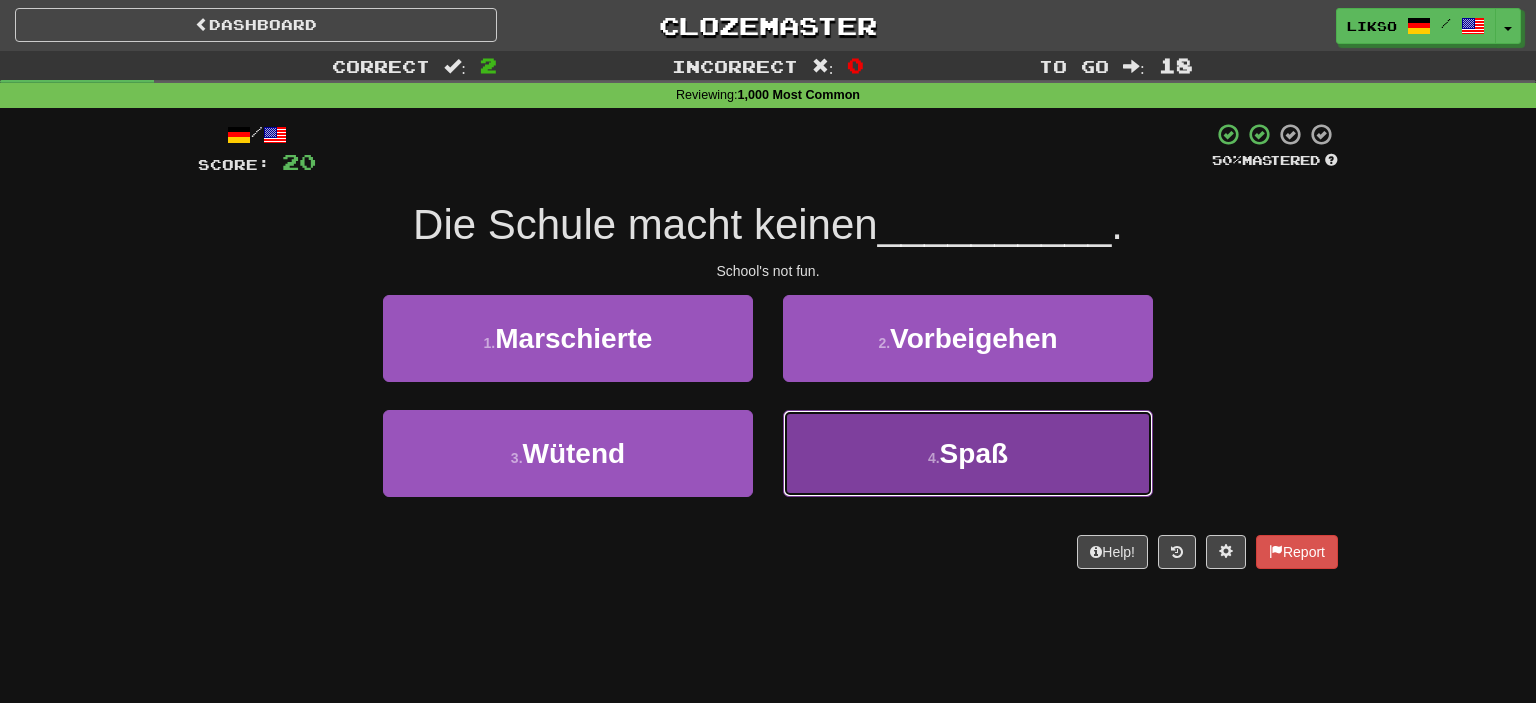 click on "4 .  Spaß" at bounding box center (968, 453) 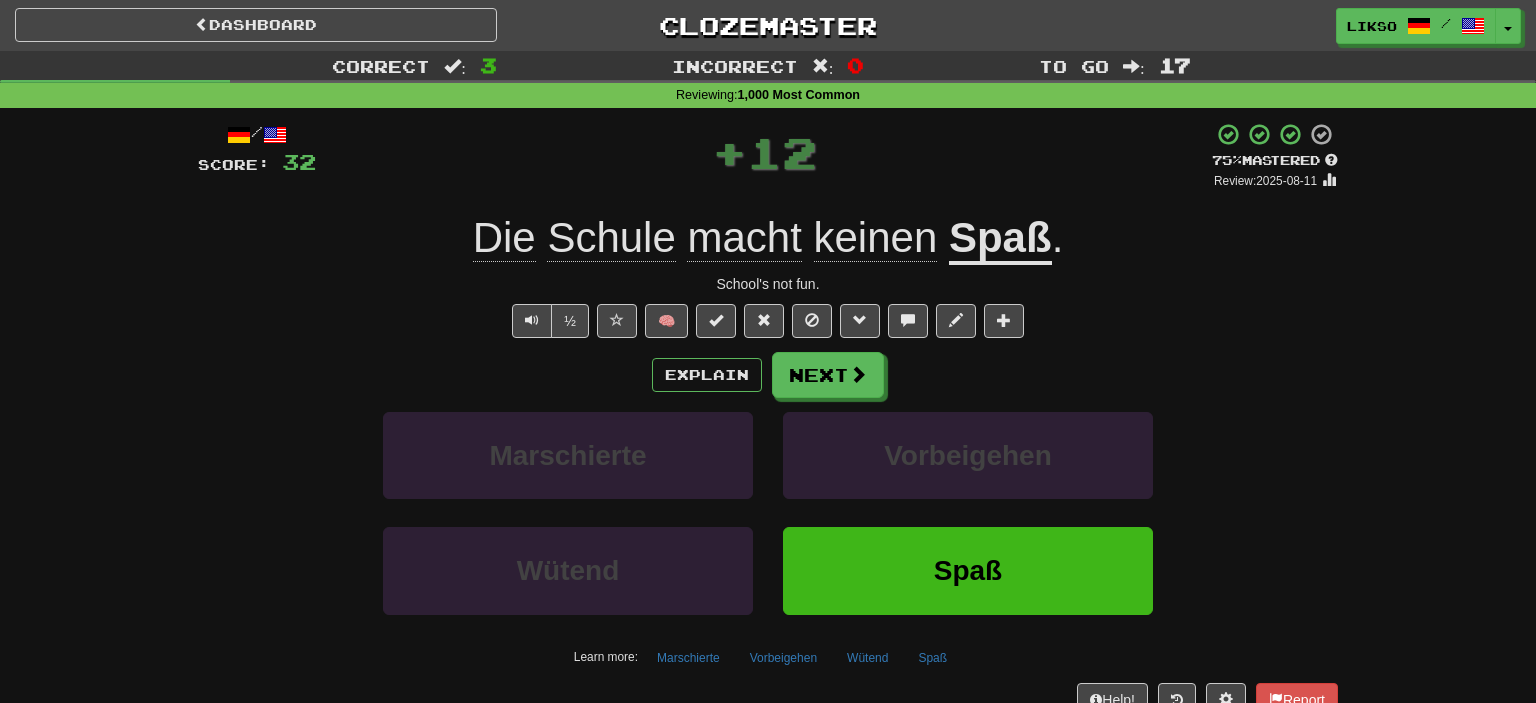 click on "Spaß" at bounding box center (1000, 239) 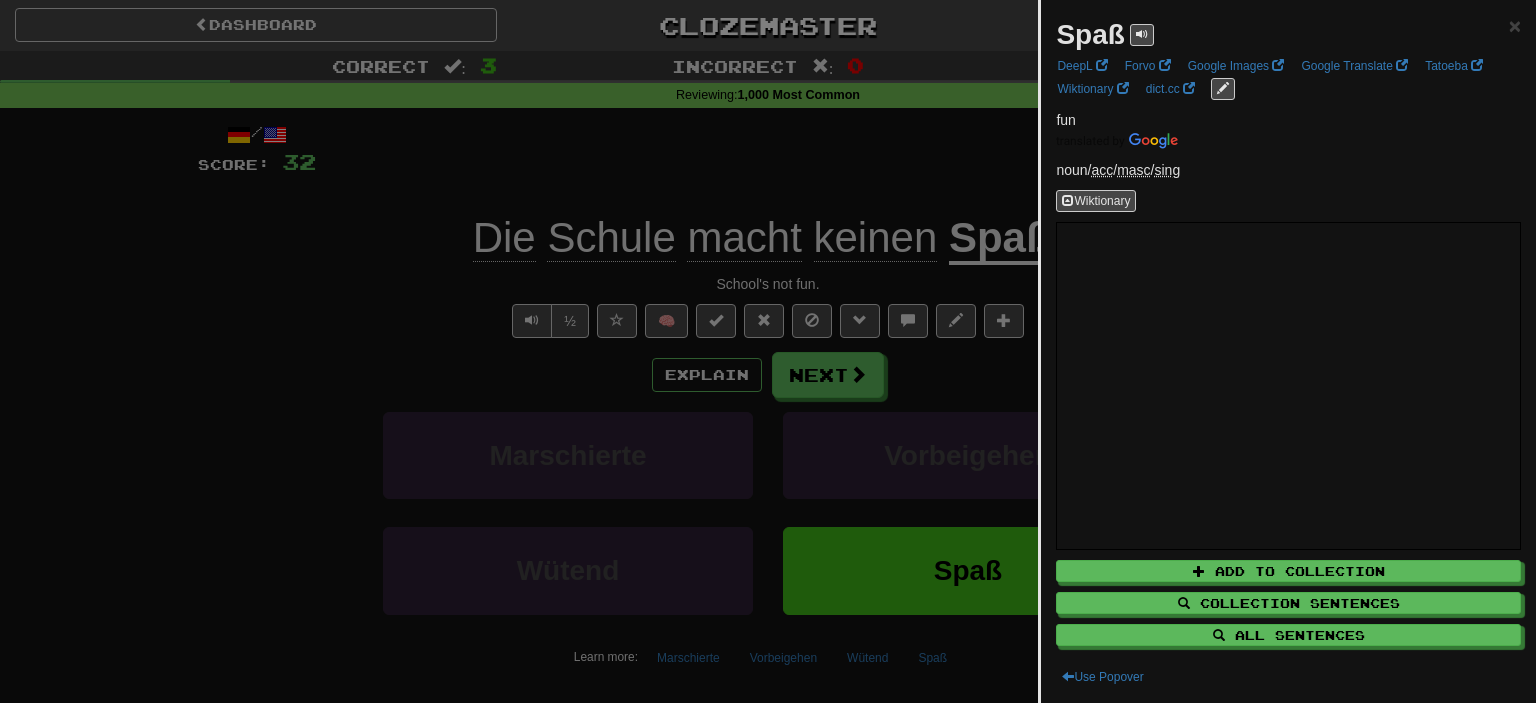 click at bounding box center (768, 351) 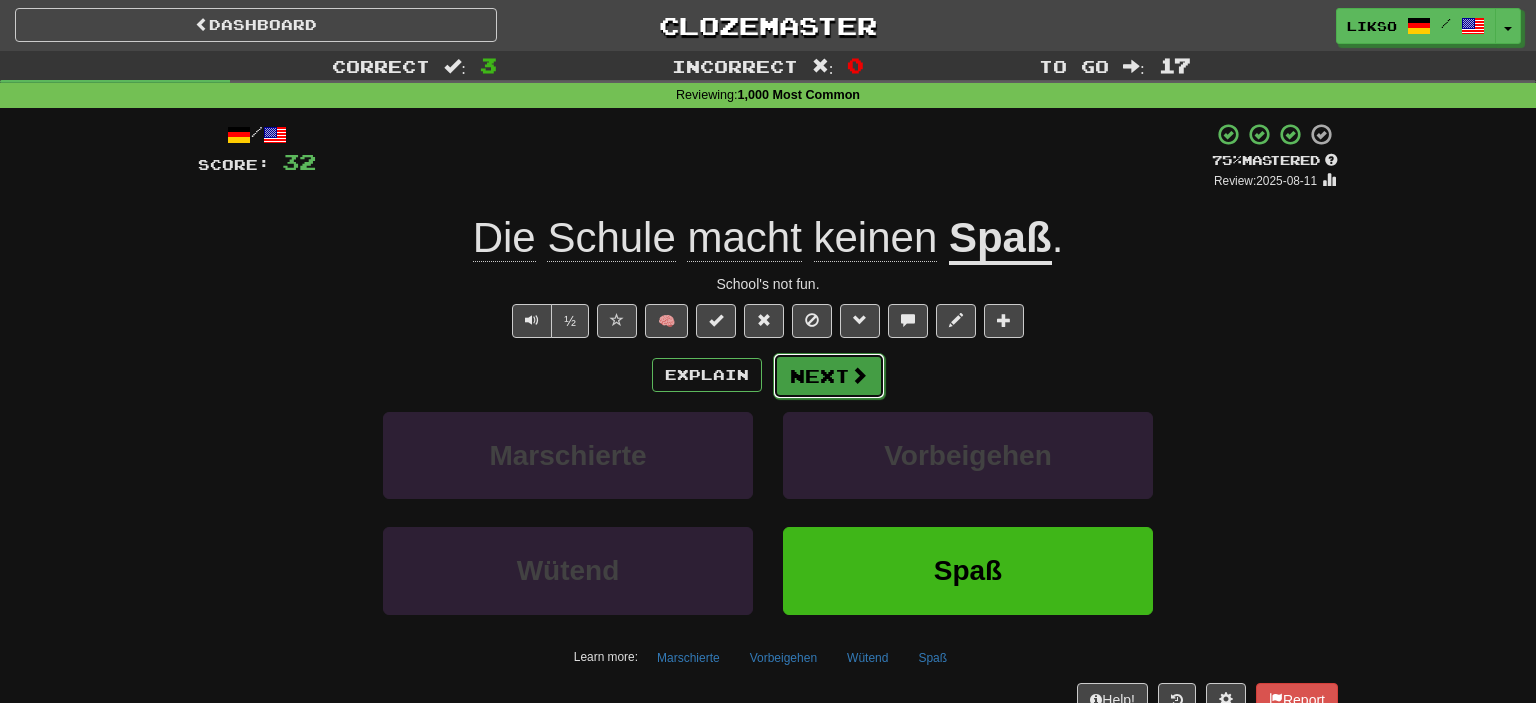 click on "Next" at bounding box center [829, 376] 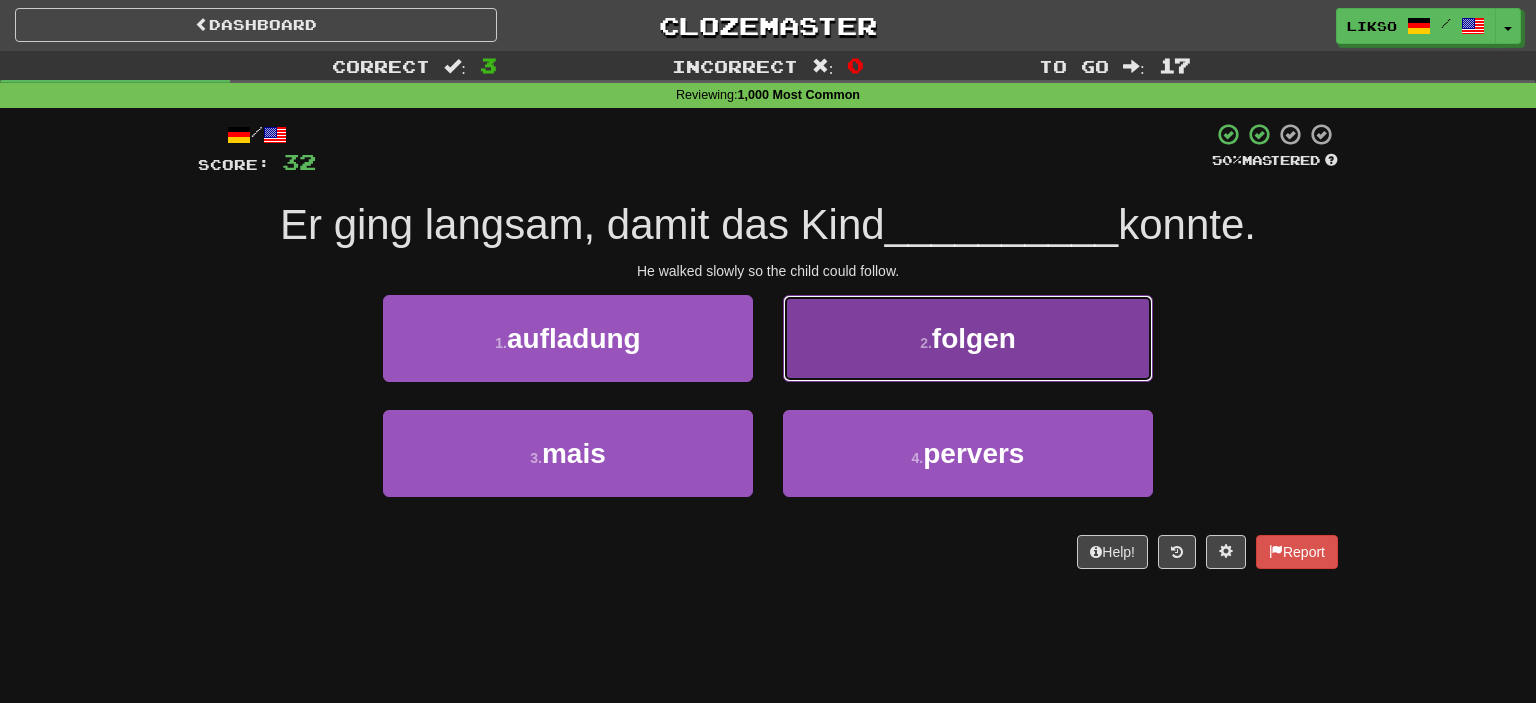 click on "2 .  folgen" at bounding box center [968, 338] 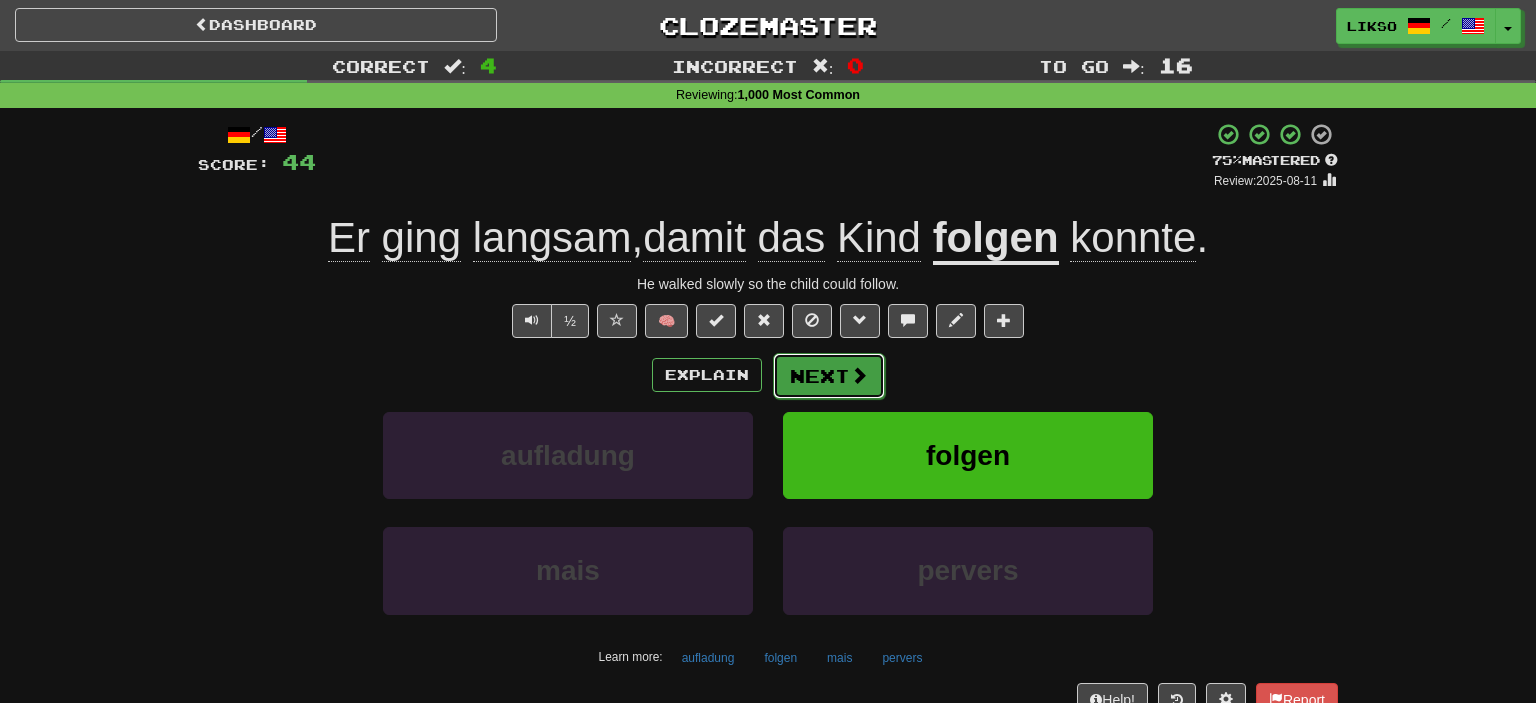 click at bounding box center [859, 375] 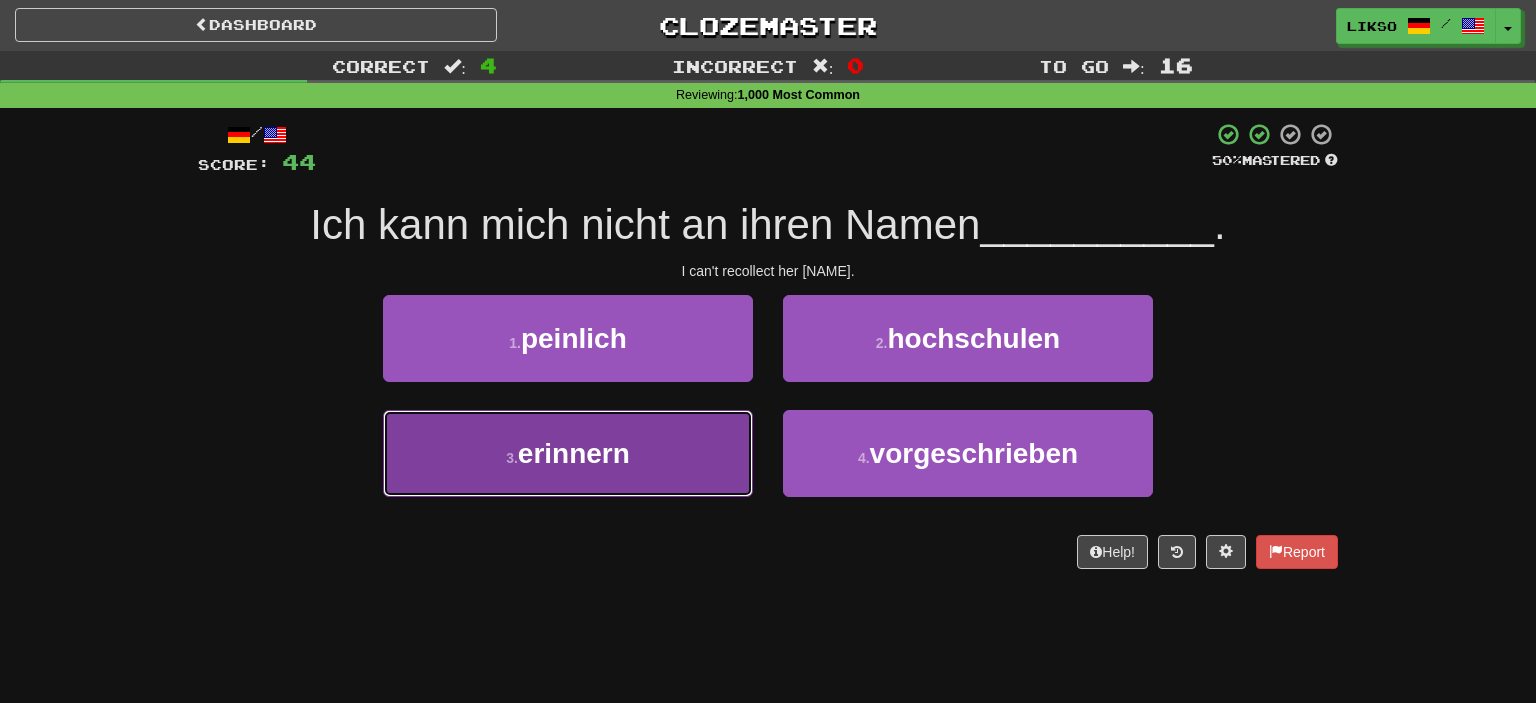 click on "3 .  erinnern" at bounding box center [568, 453] 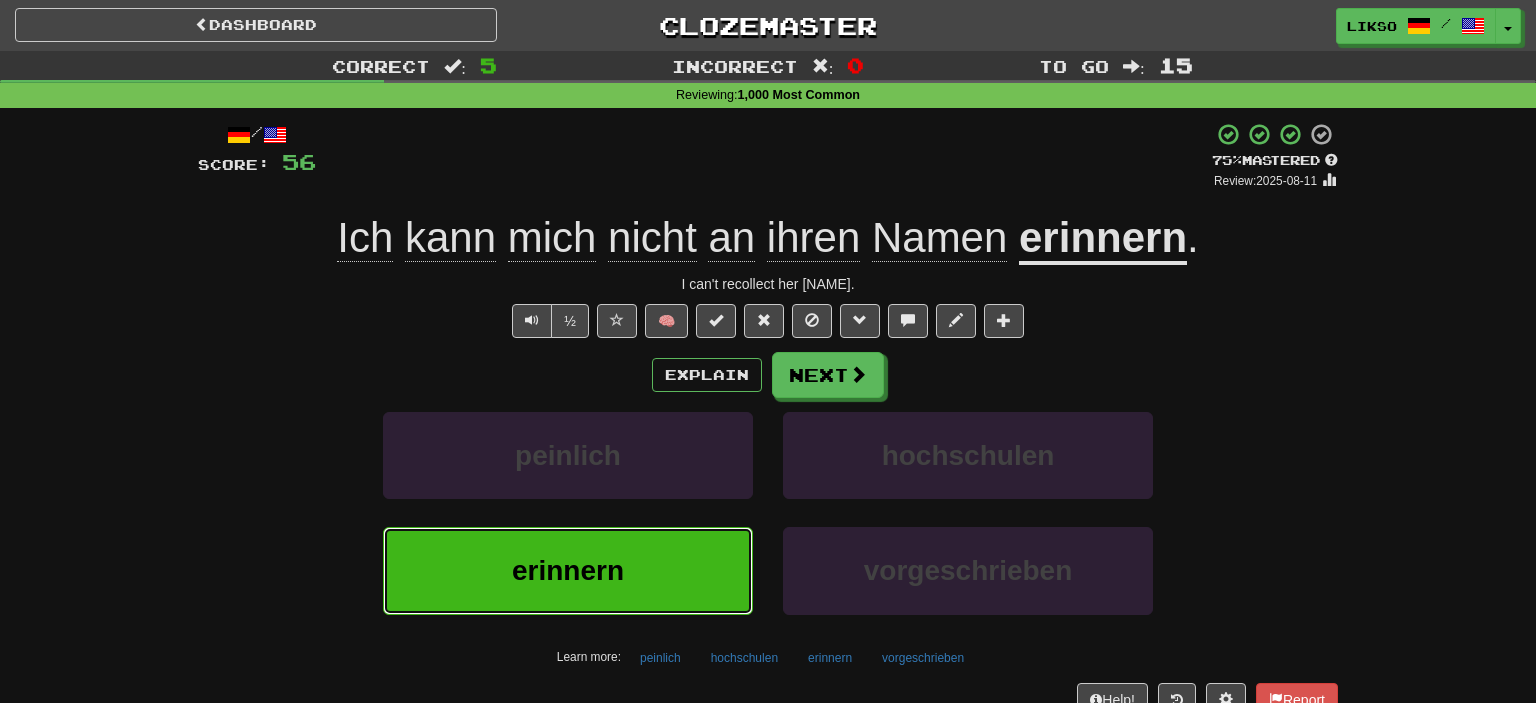 type 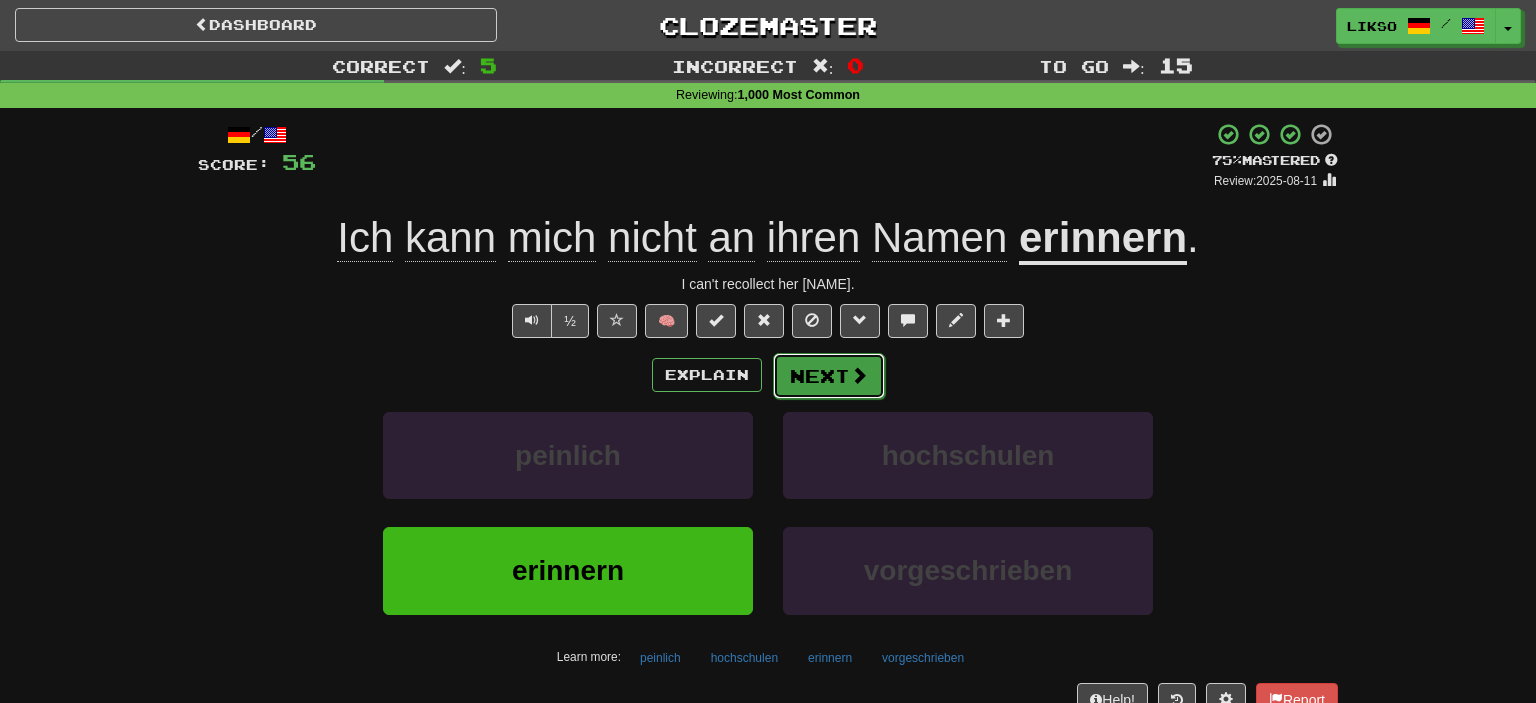 click at bounding box center (859, 375) 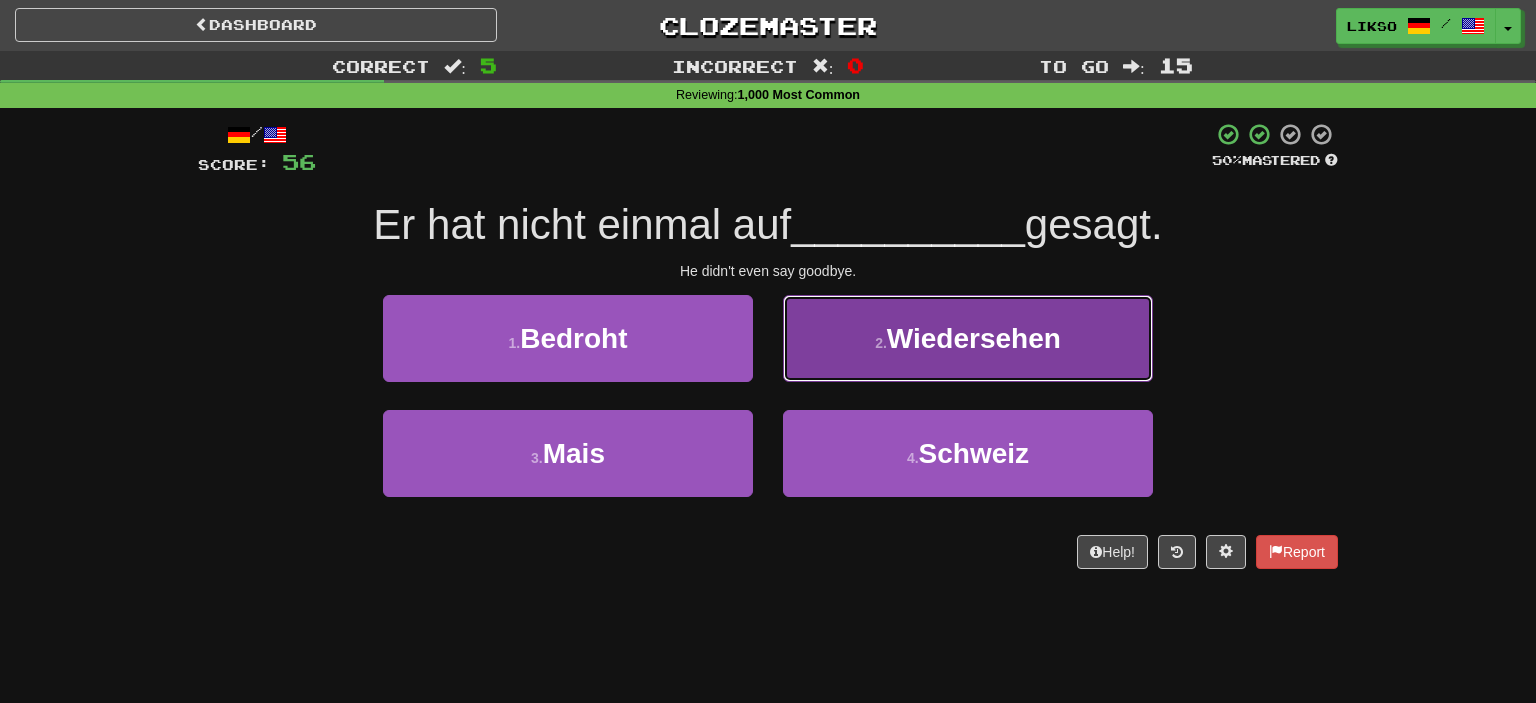 click on "Wiedersehen" at bounding box center (974, 338) 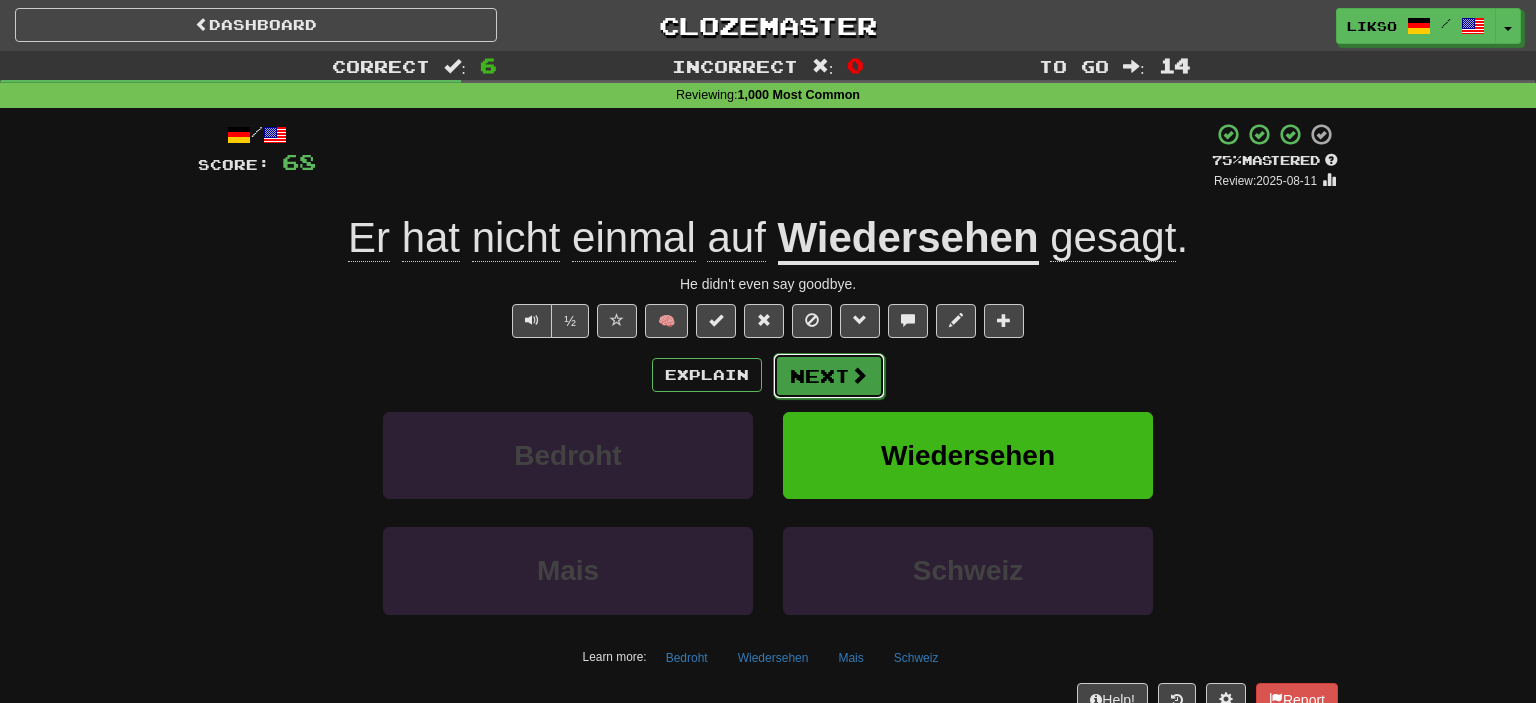 click on "Next" at bounding box center [829, 376] 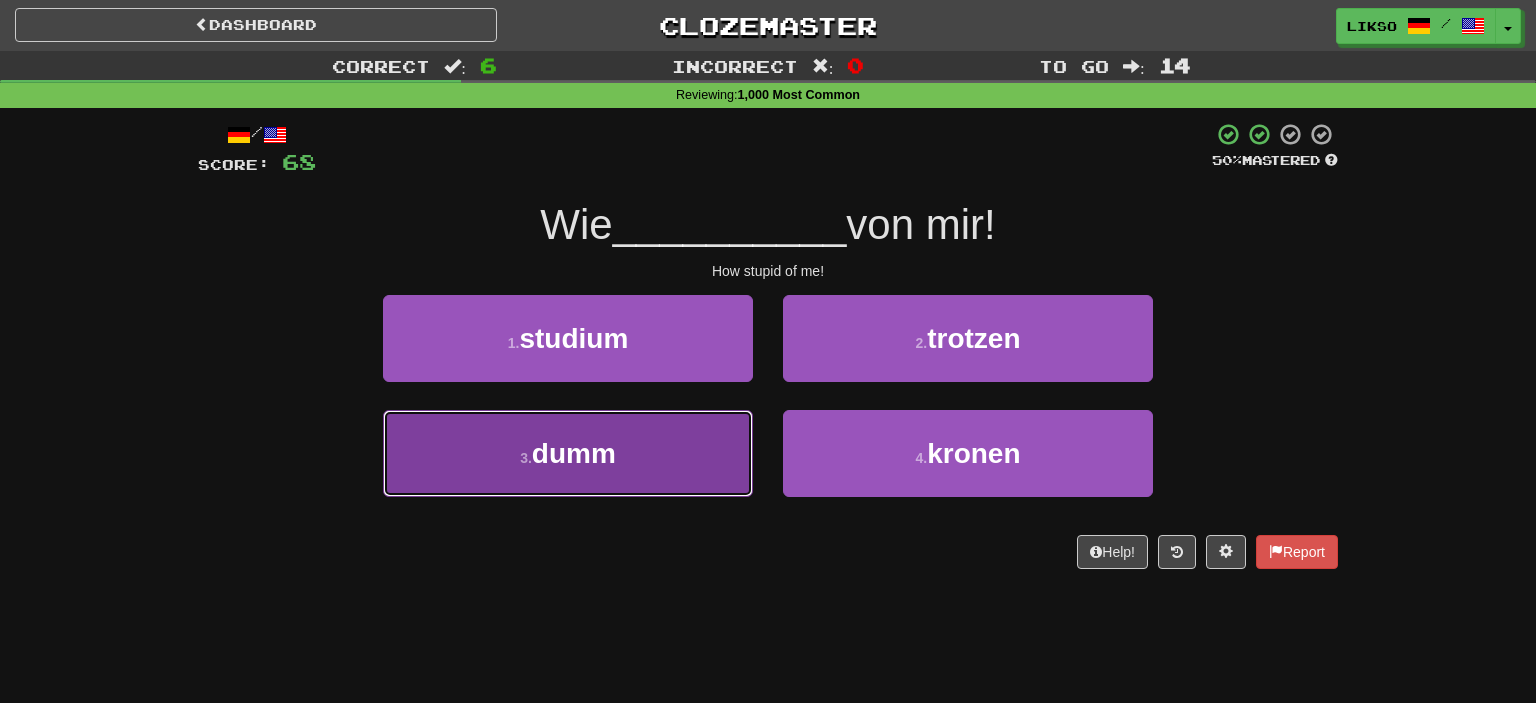 click on "3 .  dumm" at bounding box center (568, 453) 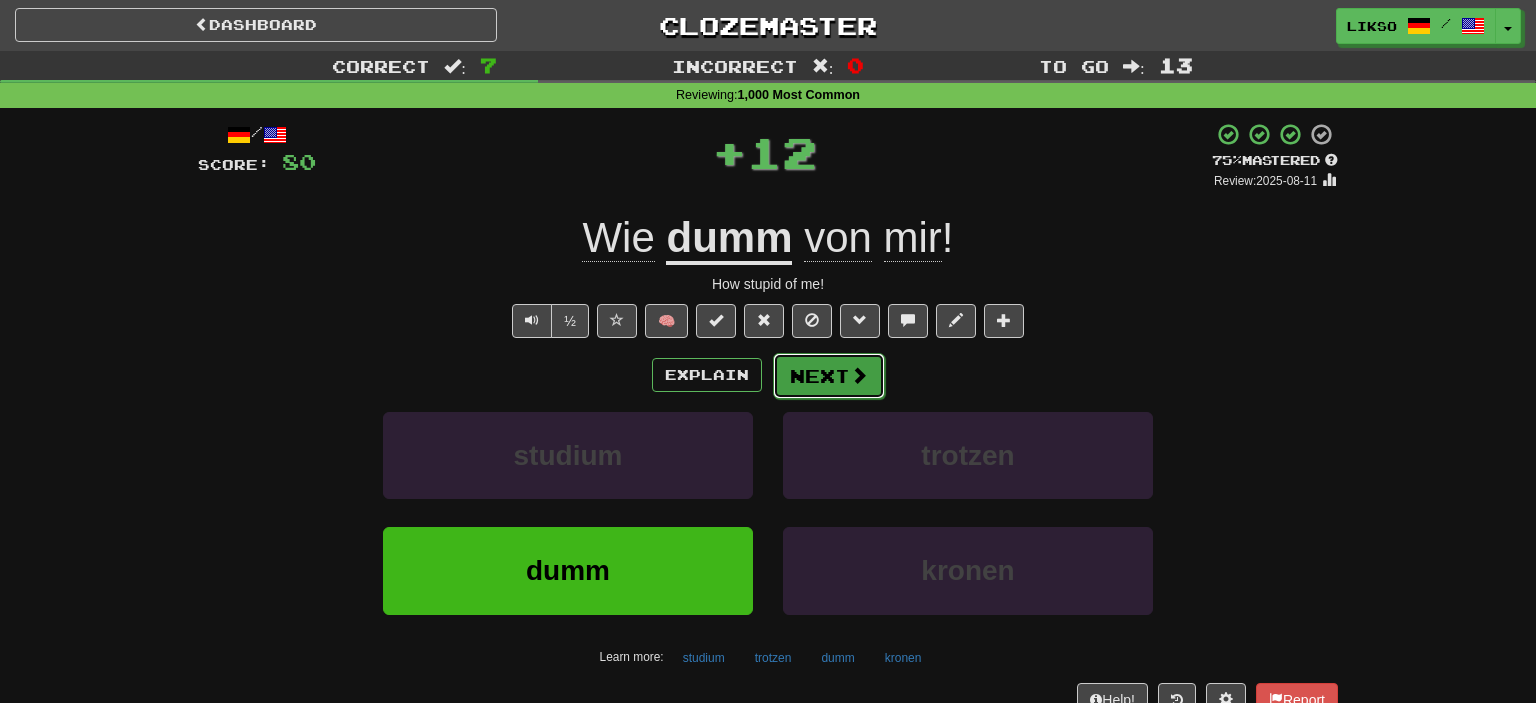 click on "Next" at bounding box center [829, 376] 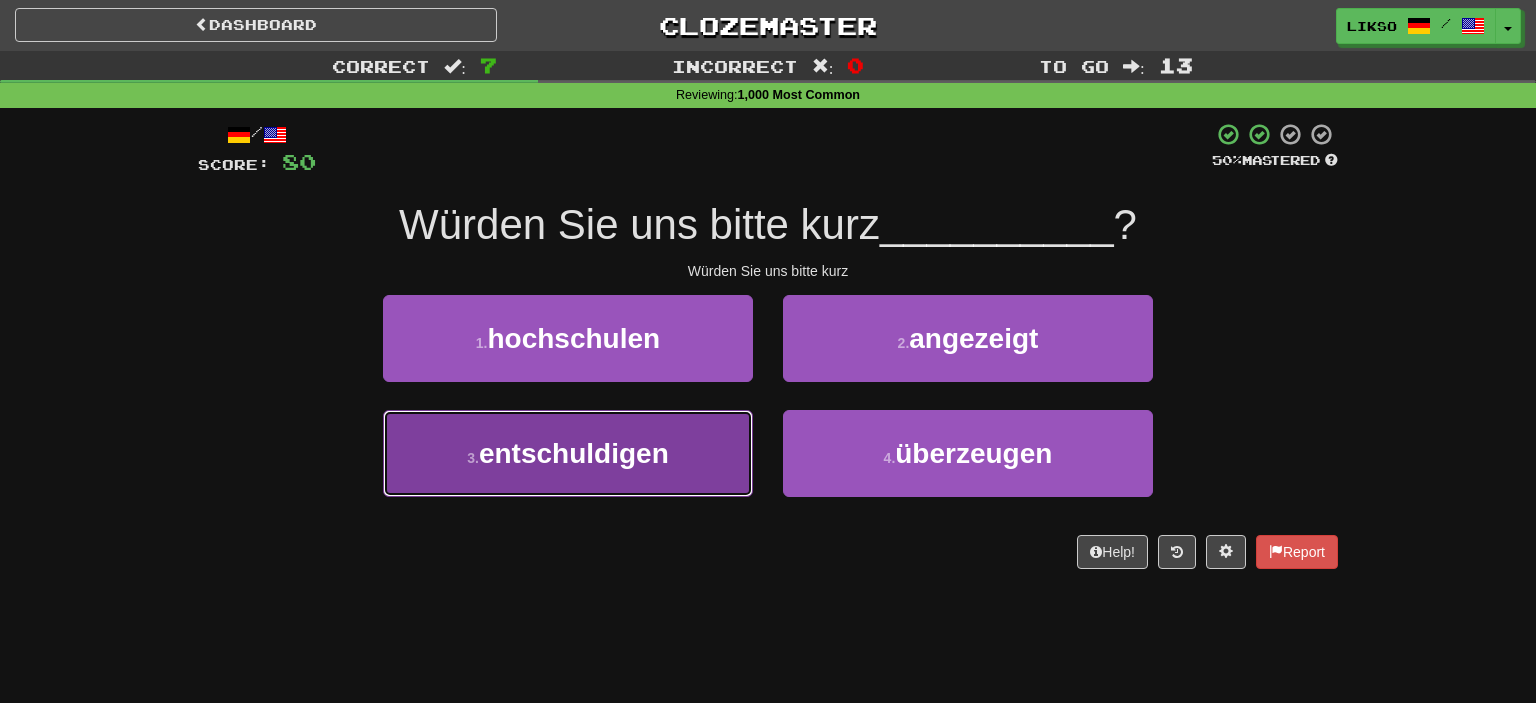 click on "entschuldigen" at bounding box center [574, 453] 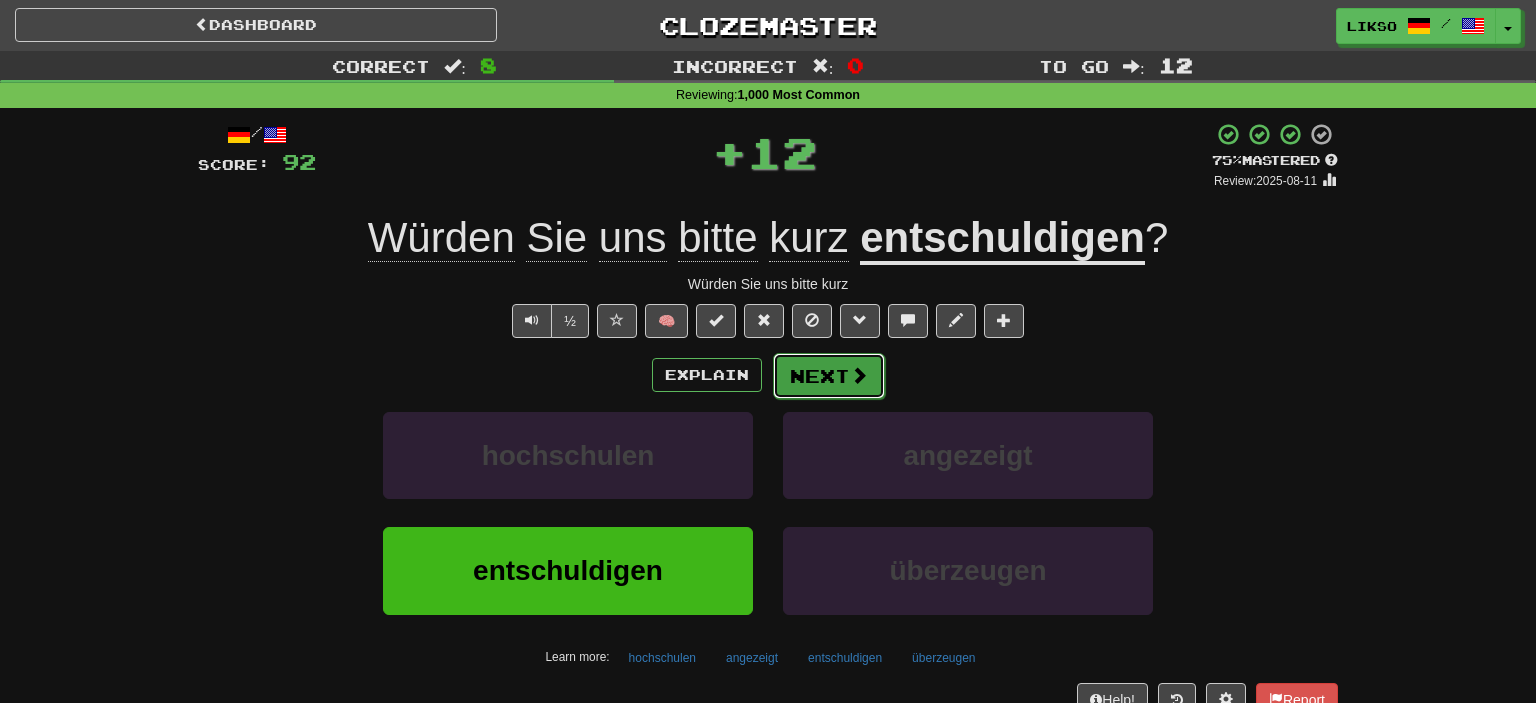 click on "Next" at bounding box center (829, 376) 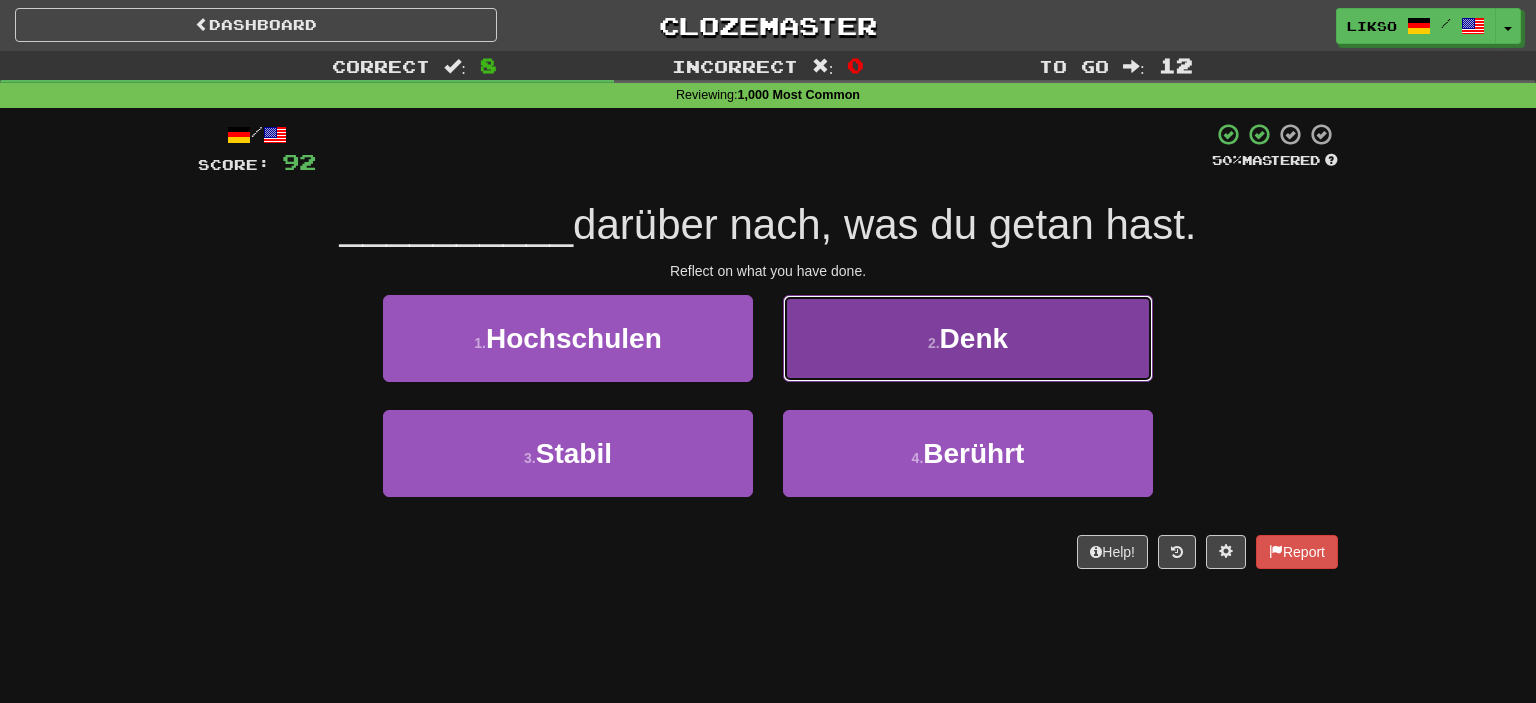 click on "2 .  Denk" at bounding box center (968, 338) 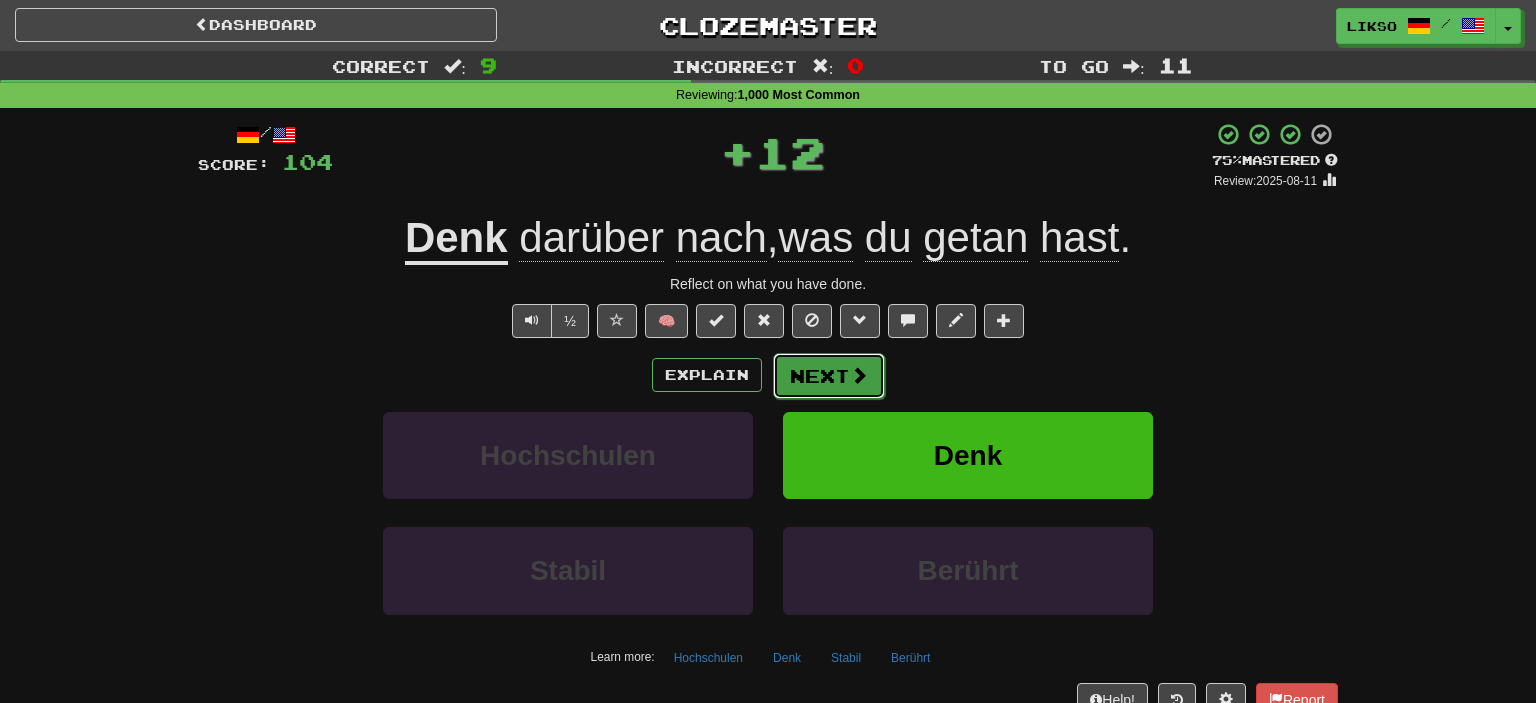 click on "Next" at bounding box center [829, 376] 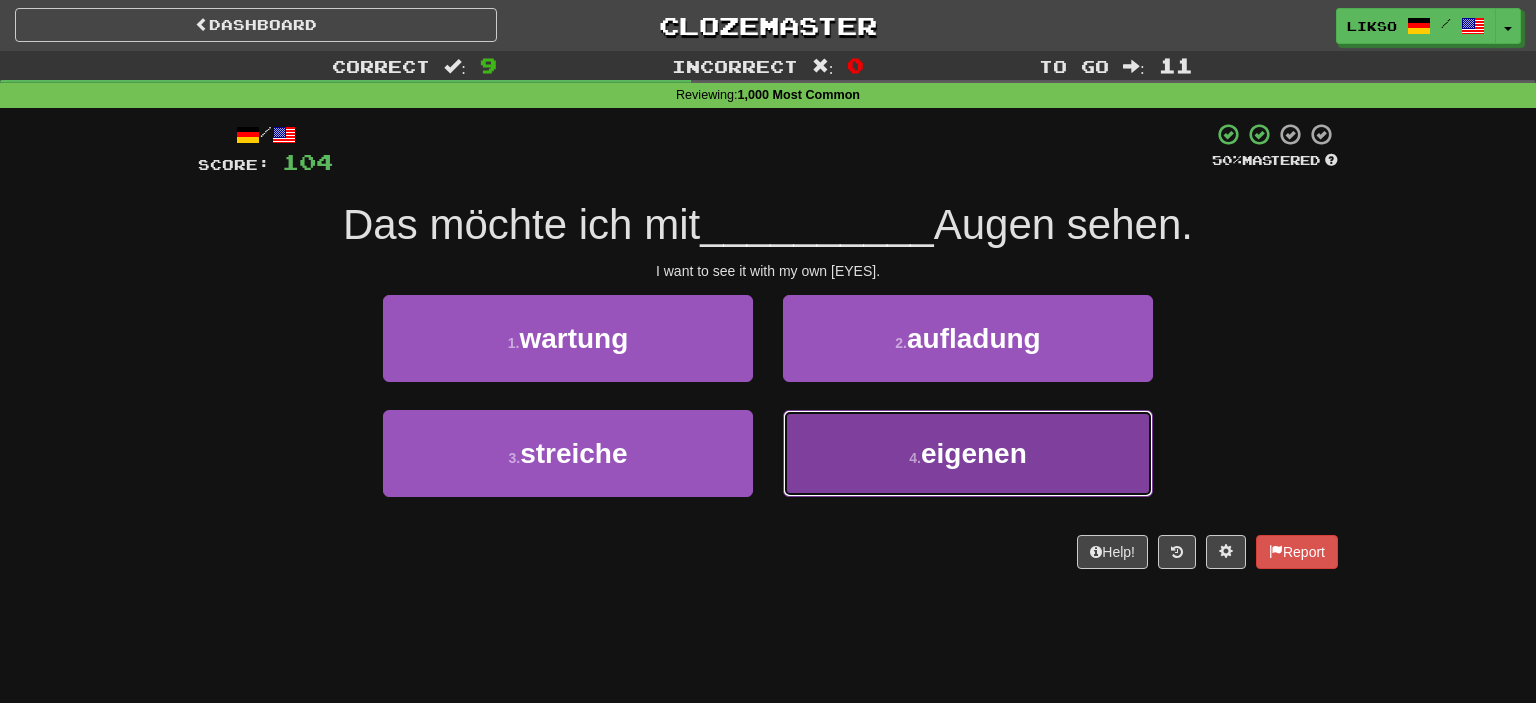 click on "eigenen" at bounding box center [974, 453] 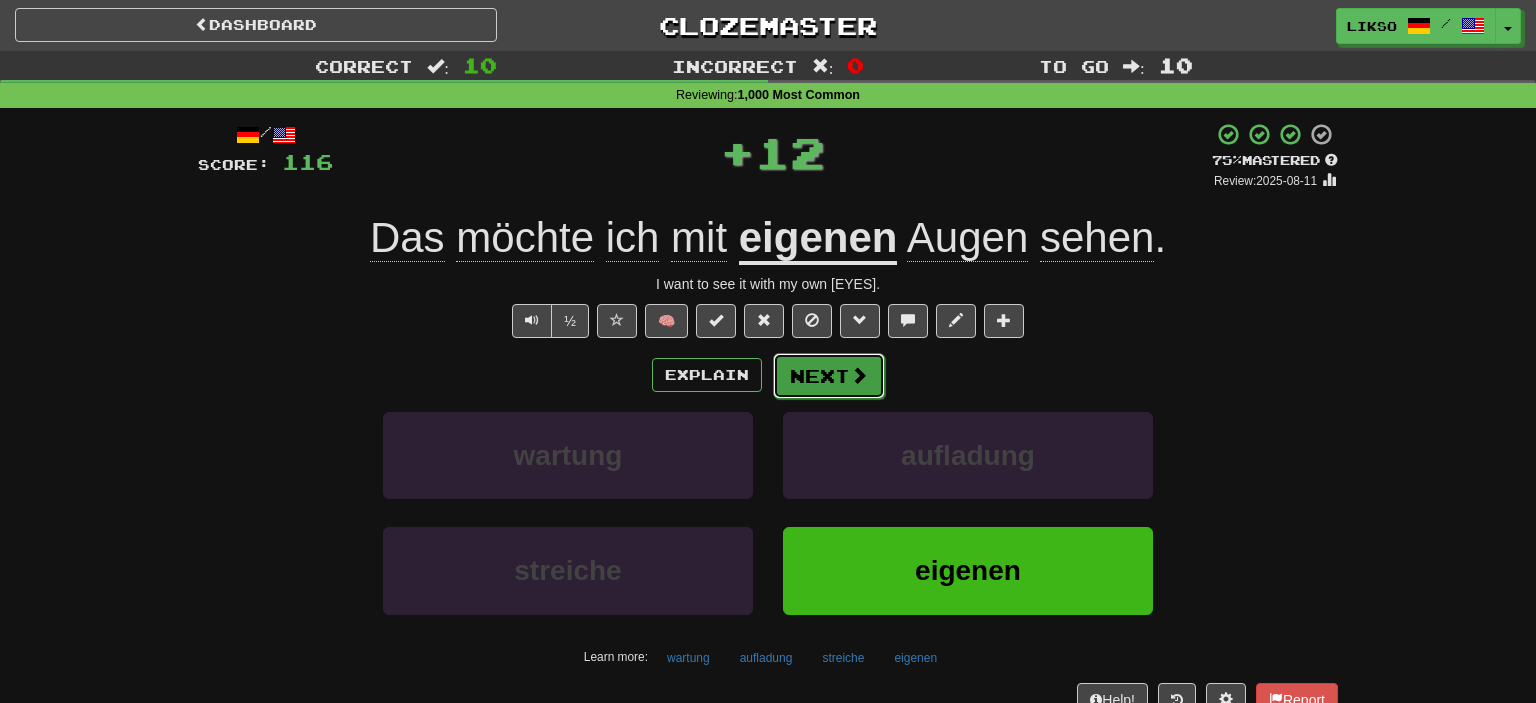click at bounding box center [859, 375] 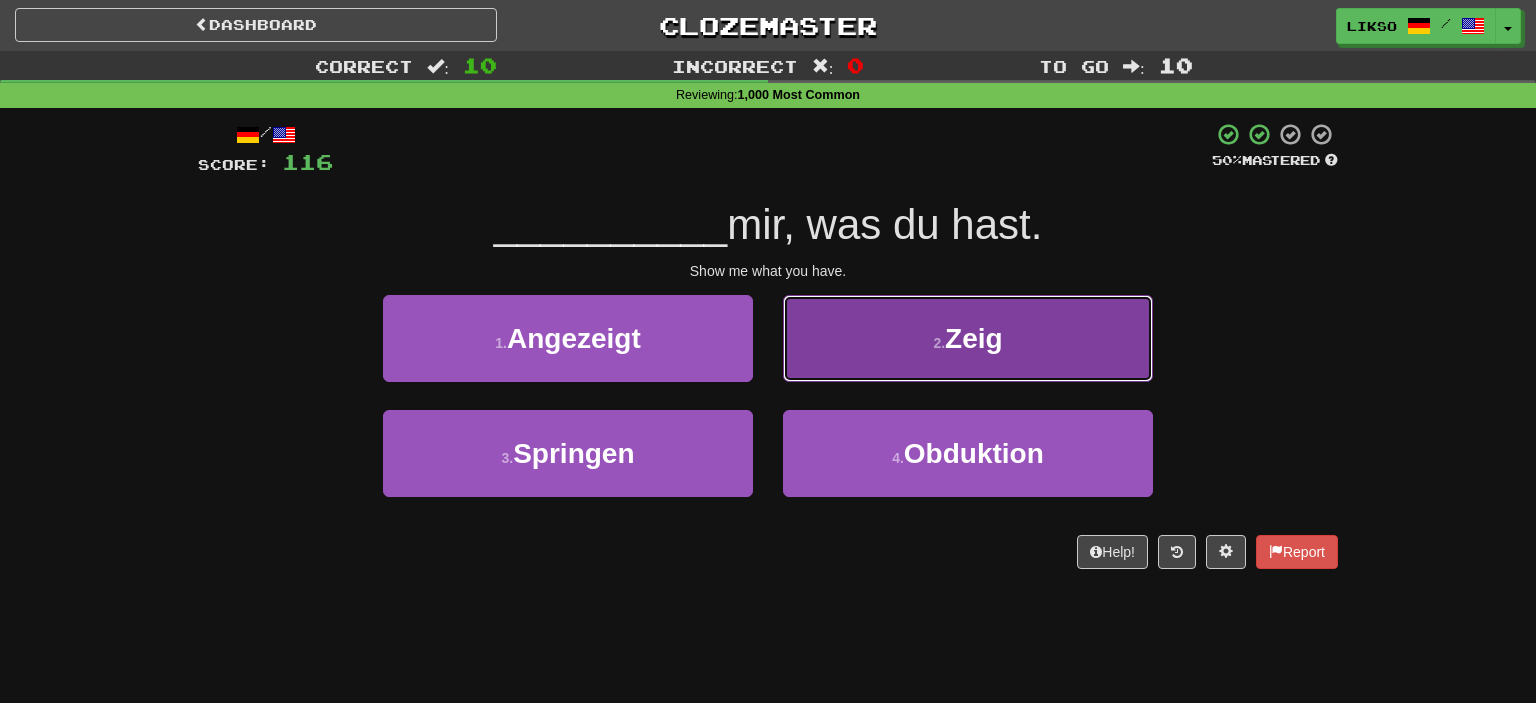 click on "2 .  Zeig" at bounding box center [968, 338] 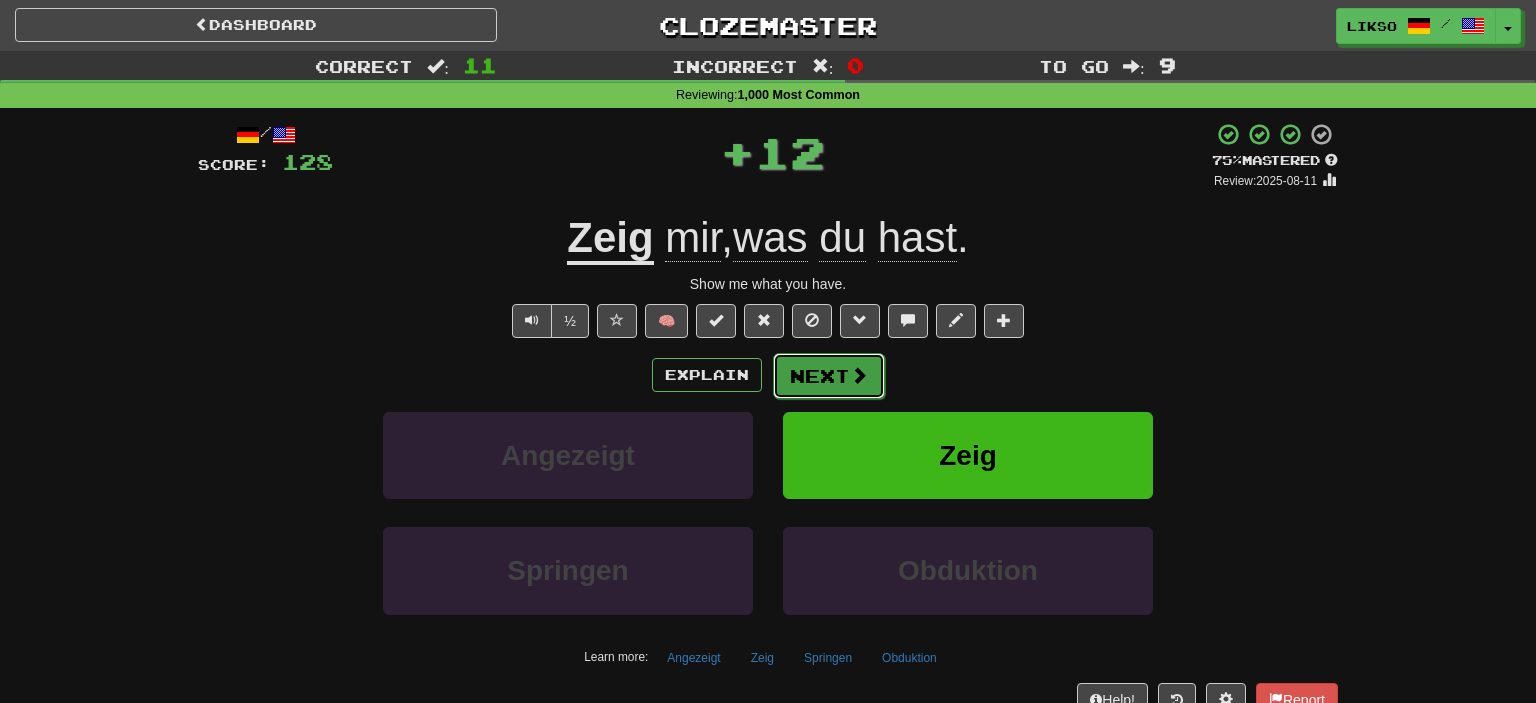 click on "Next" at bounding box center [829, 376] 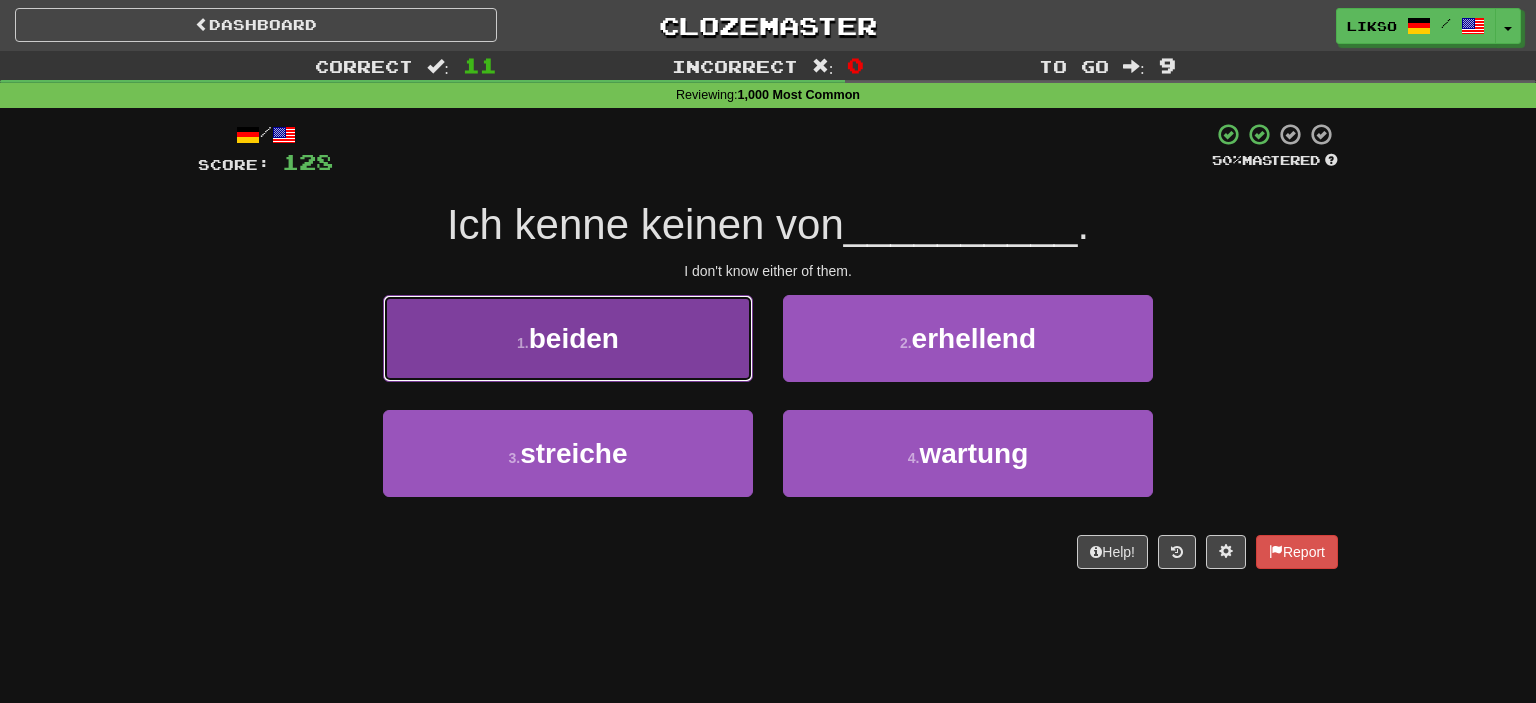 click on "1 .  beiden" at bounding box center (568, 338) 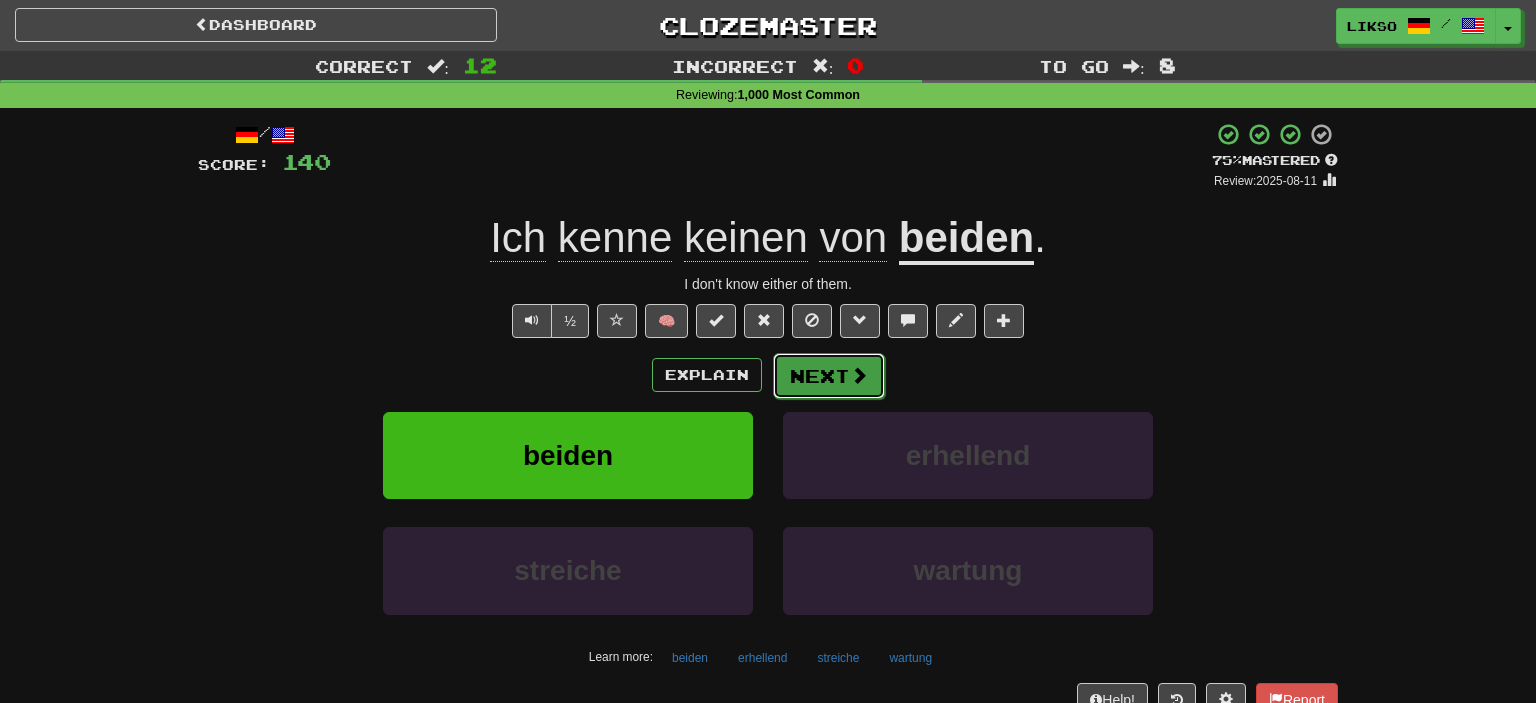 click on "Next" at bounding box center [829, 376] 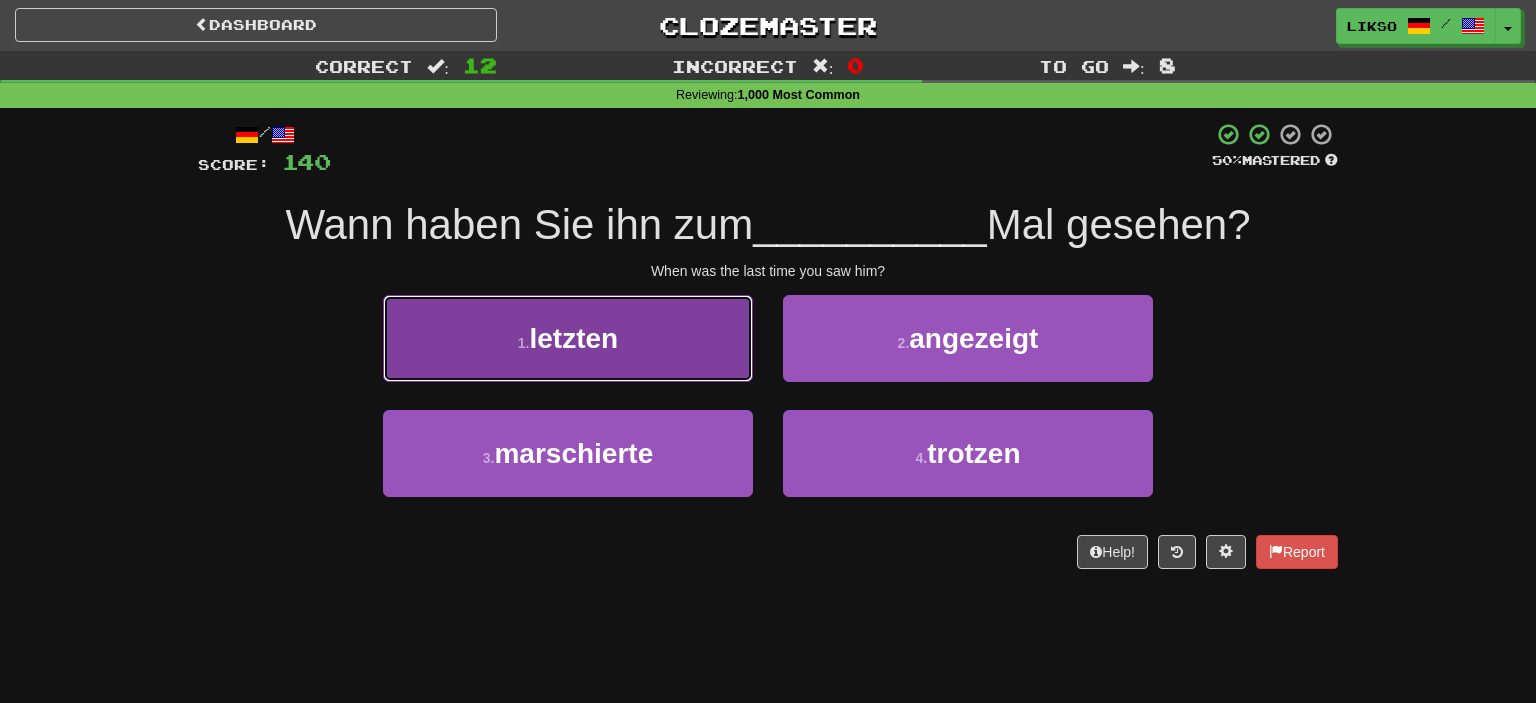 click on "1 .  letzten" at bounding box center (568, 338) 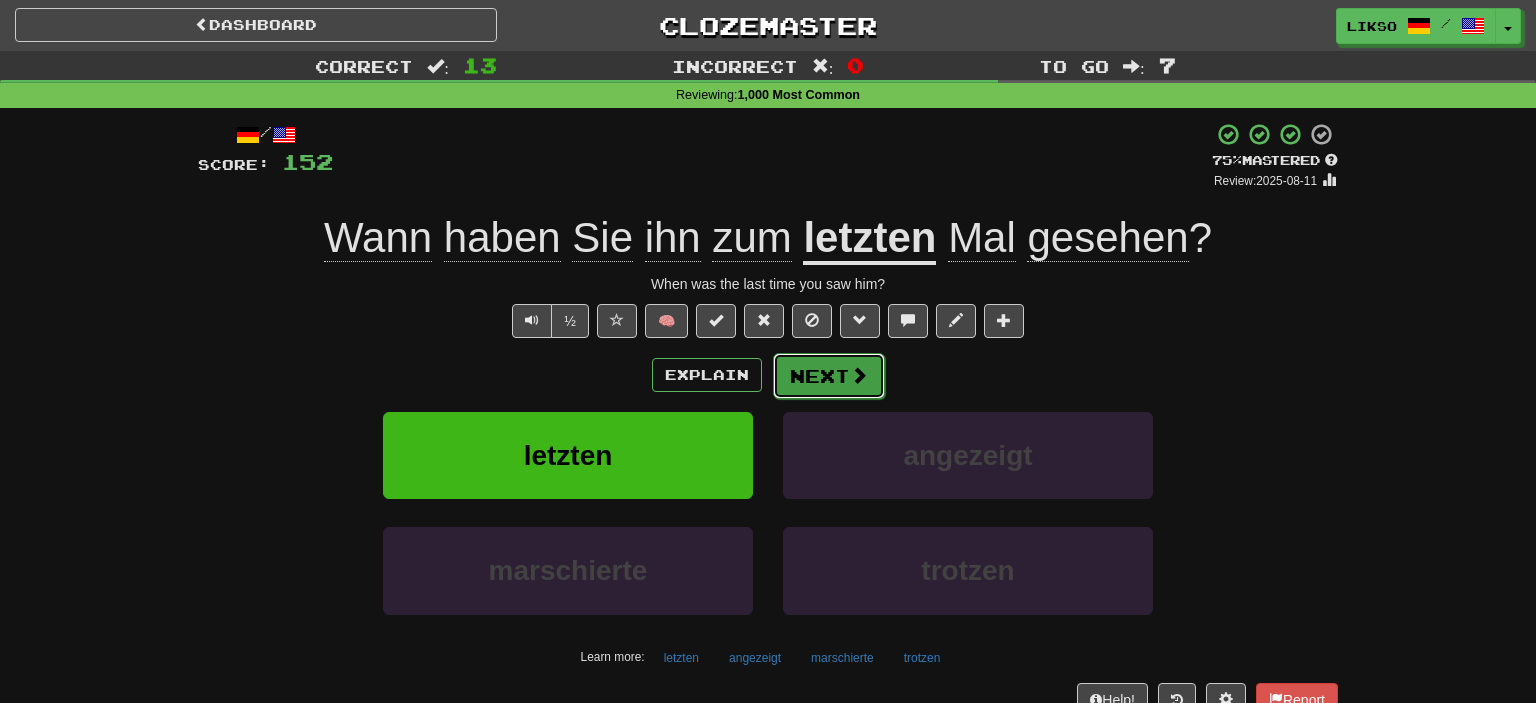 click at bounding box center (859, 375) 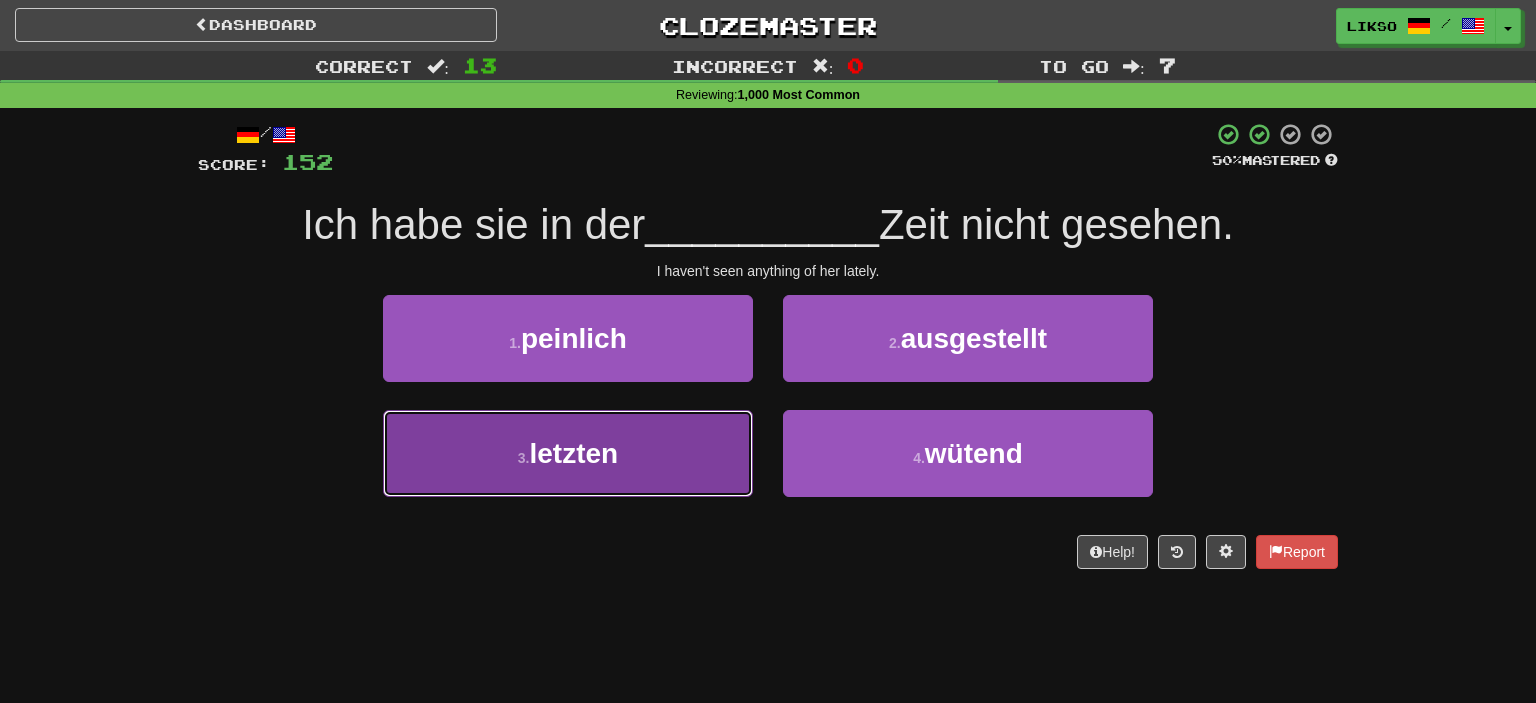 click on "3 .  letzten" at bounding box center (568, 453) 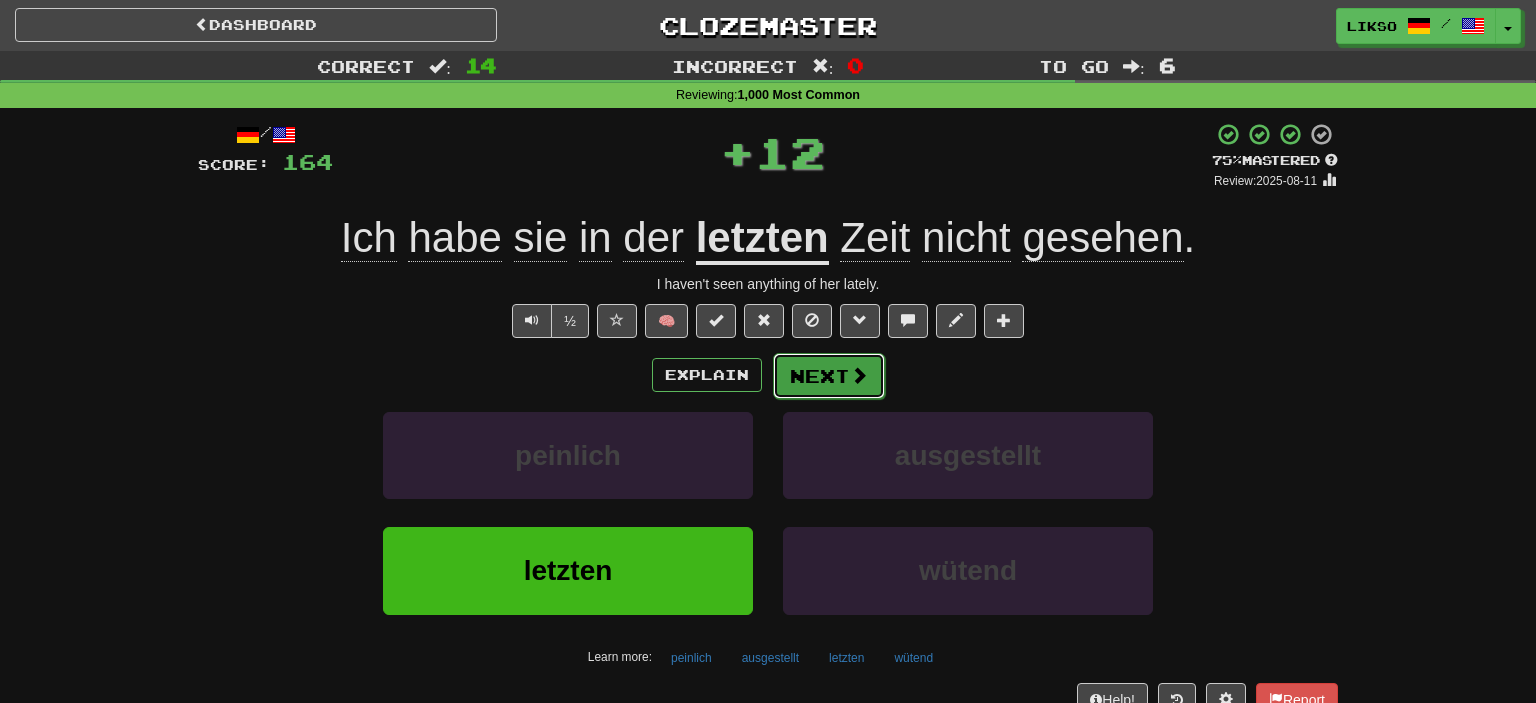 click on "Next" at bounding box center (829, 376) 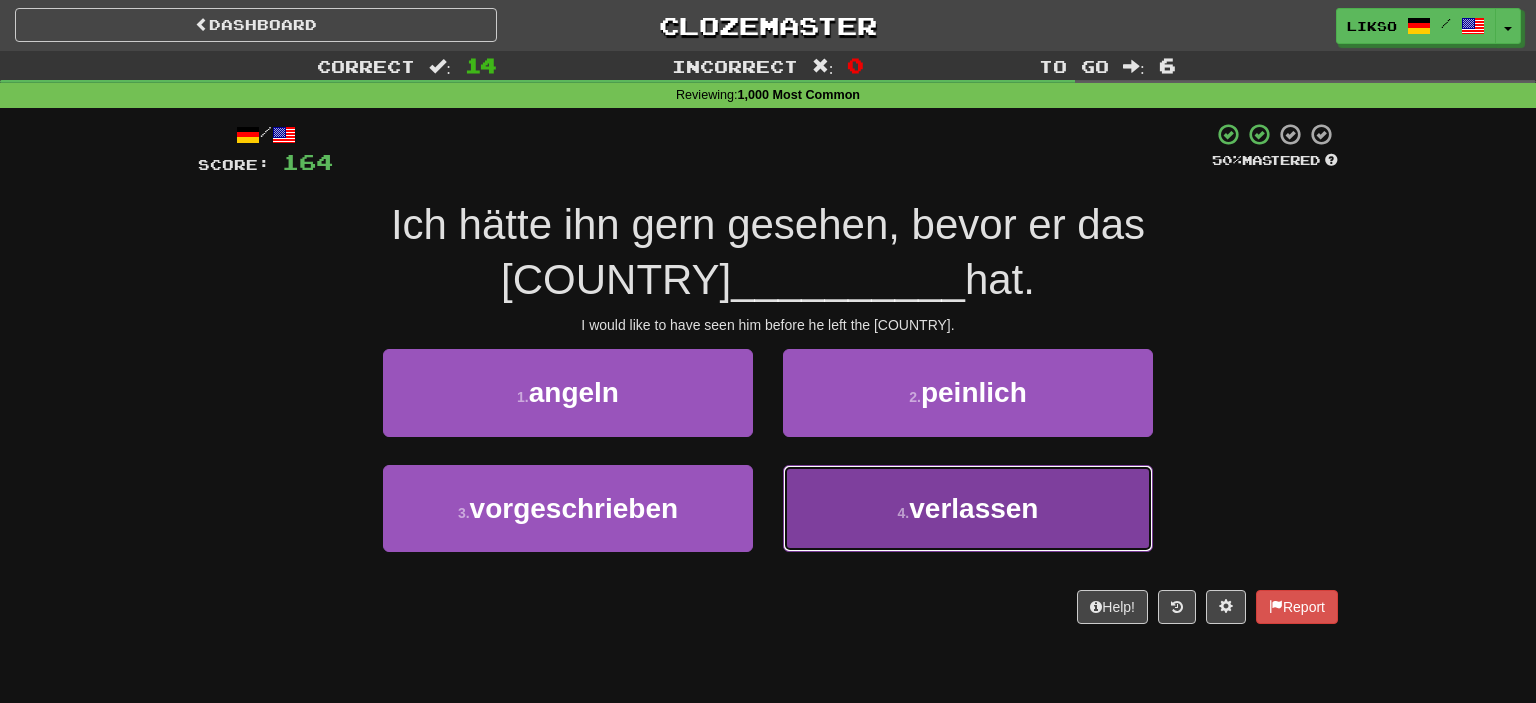 click on "4 ." at bounding box center [904, 513] 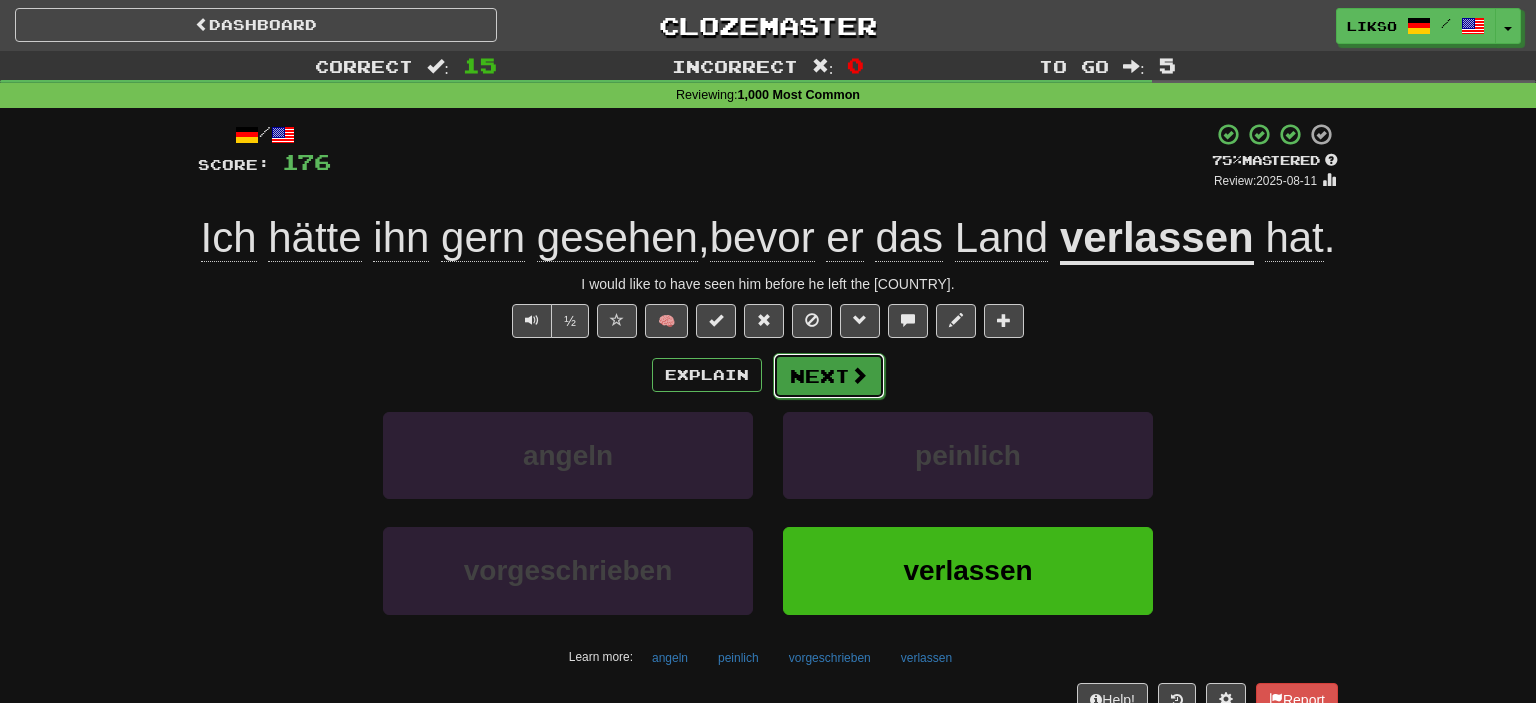 click at bounding box center (859, 375) 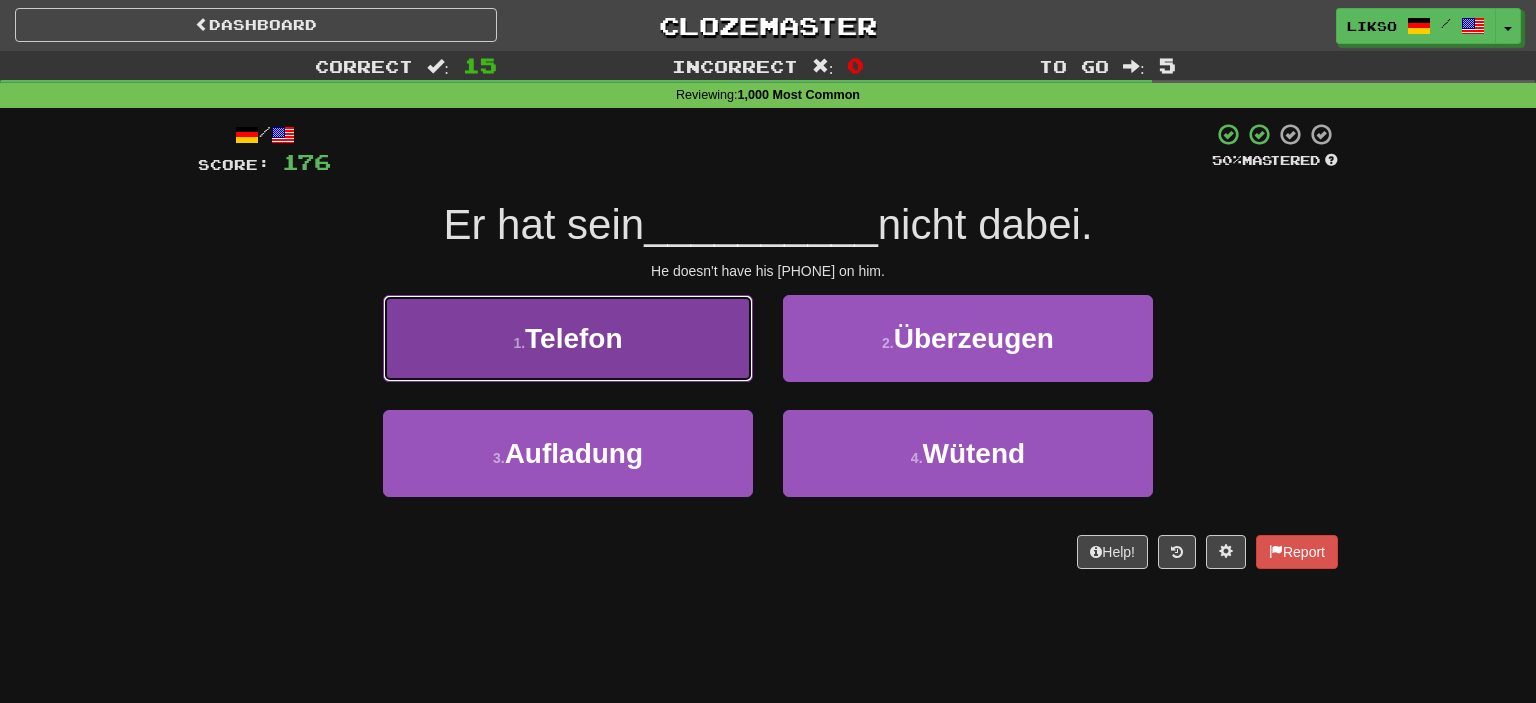 click on "1 .  Telefon" at bounding box center (568, 338) 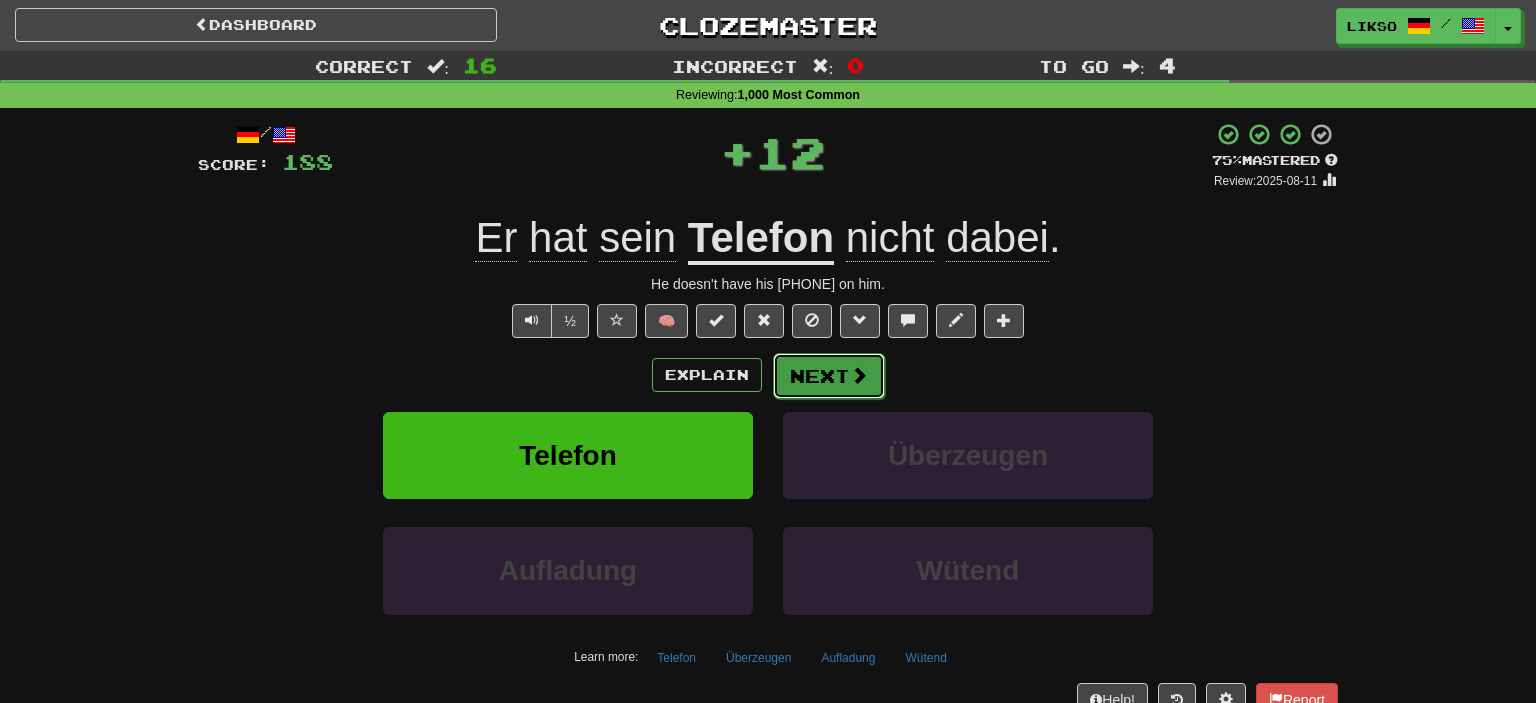 click on "Next" at bounding box center (829, 376) 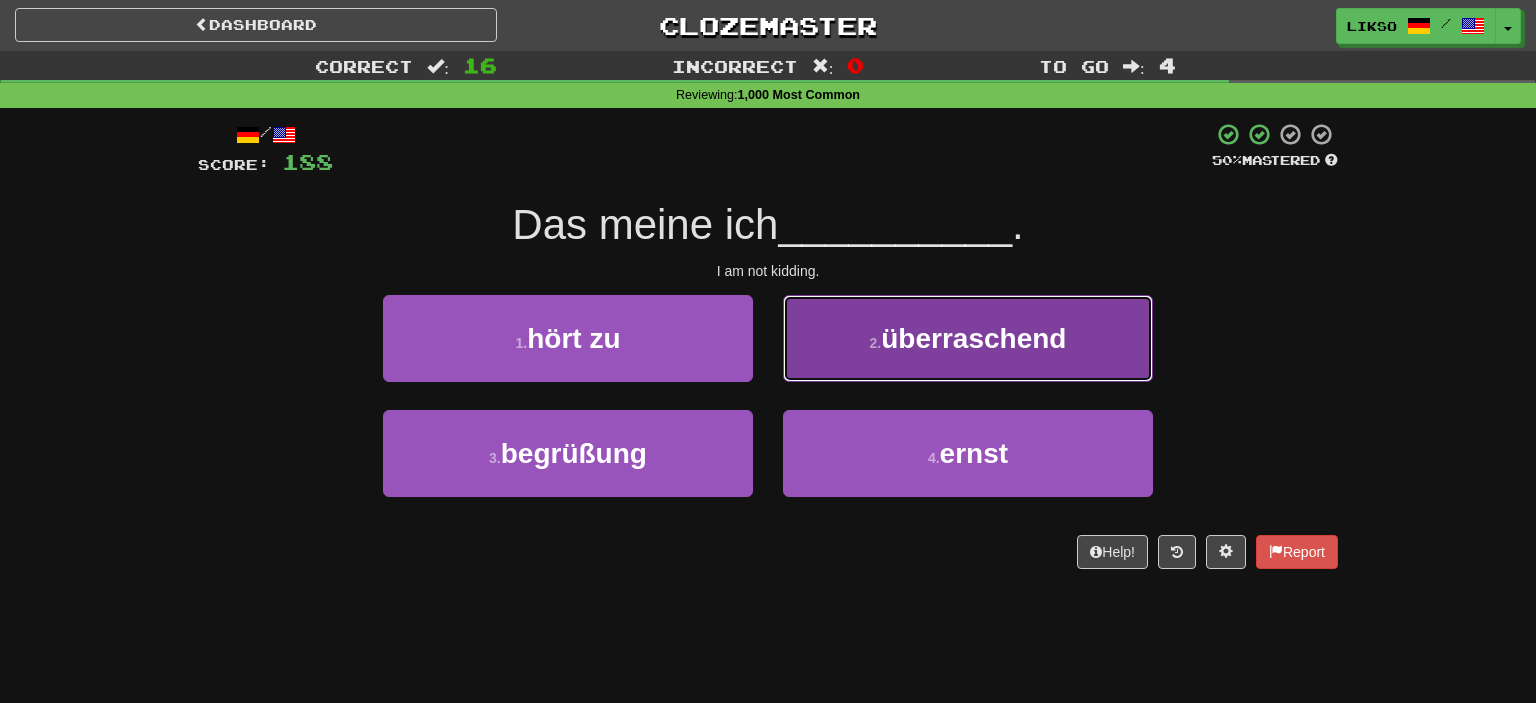 click on "2 .  überraschend" at bounding box center (968, 338) 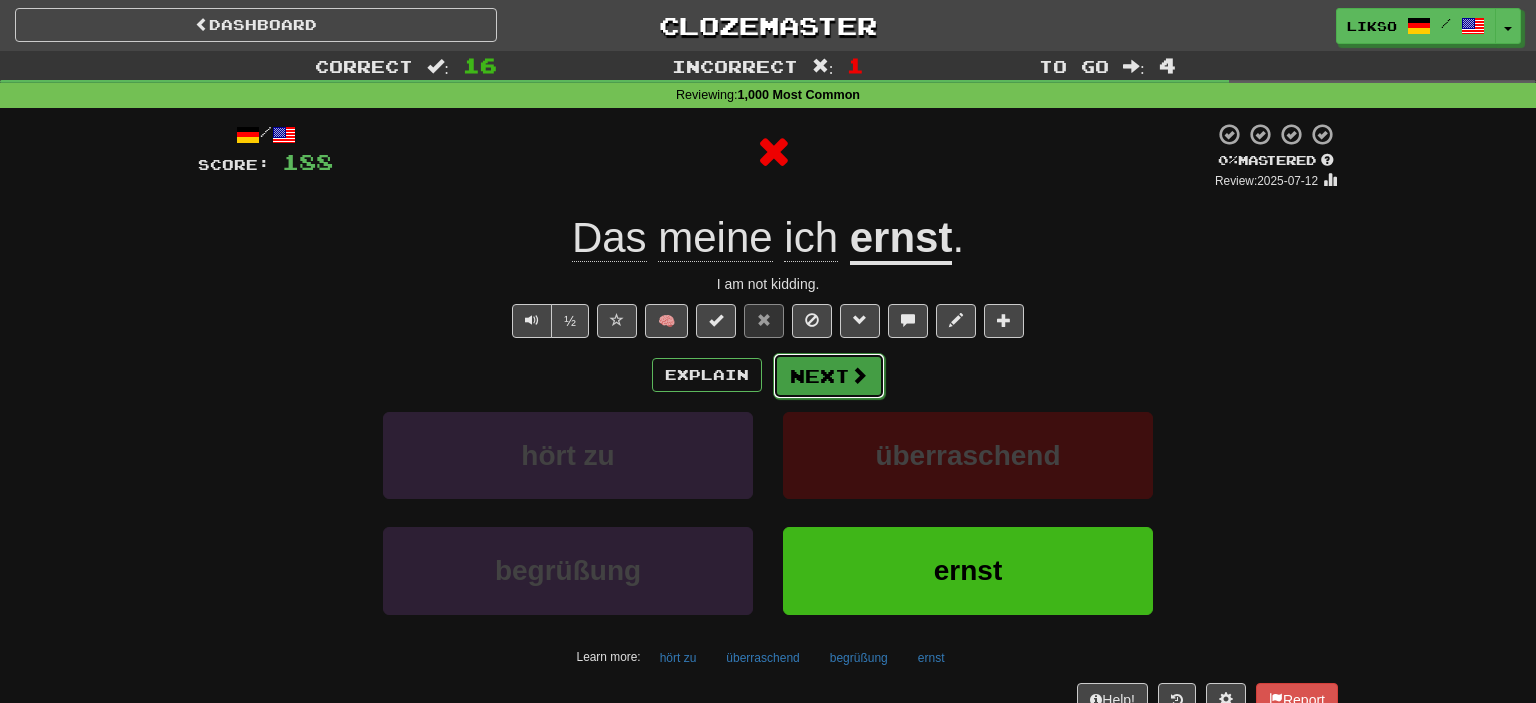 click on "Next" at bounding box center [829, 376] 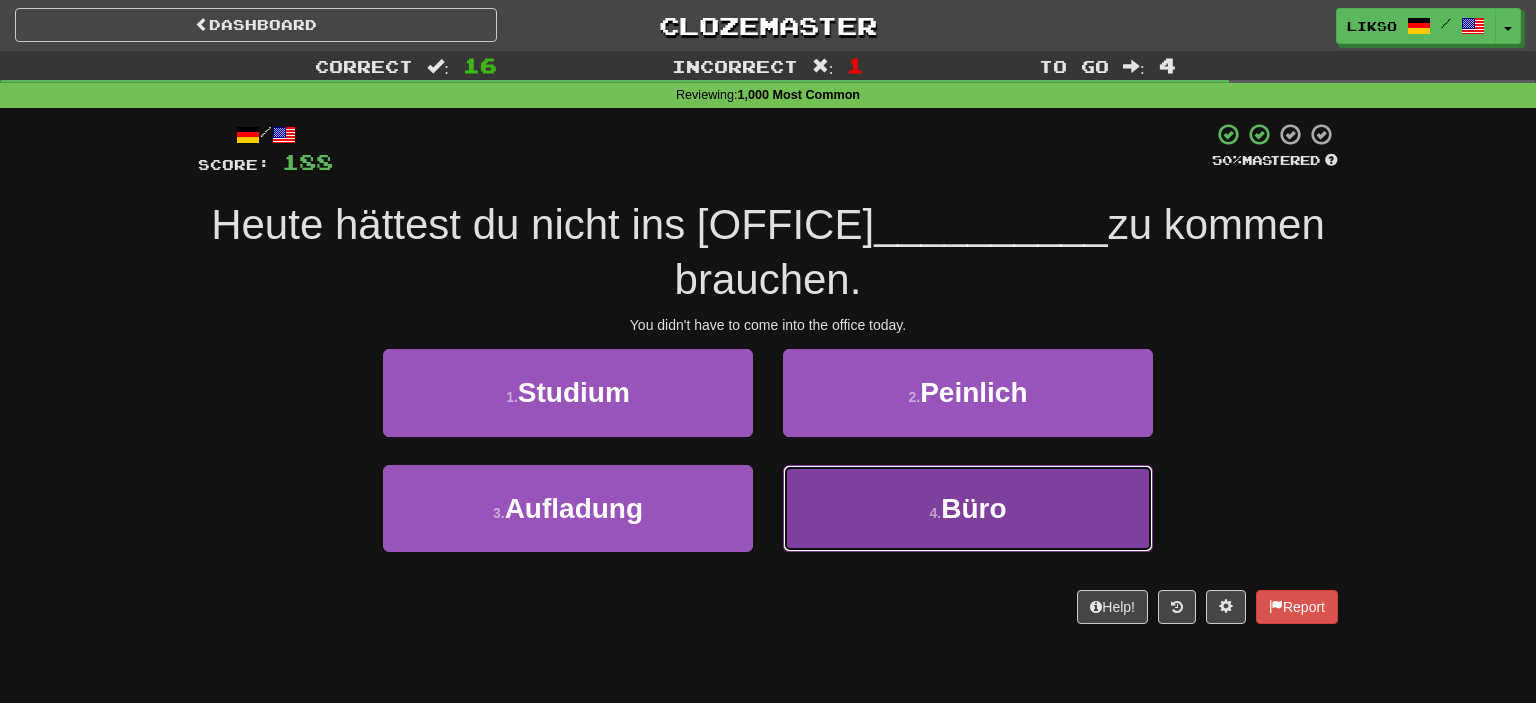 click on "4 .  Büro" at bounding box center [968, 508] 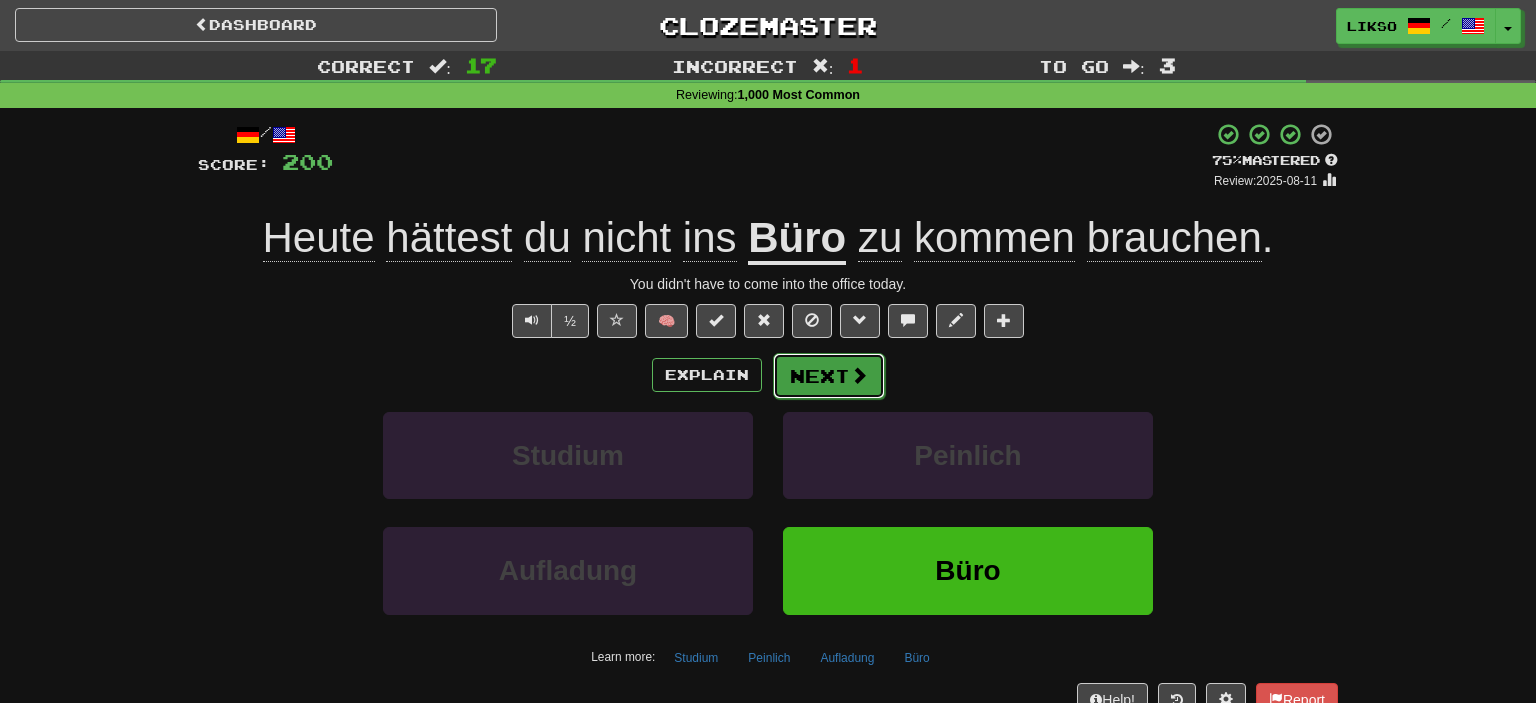 click on "Next" at bounding box center [829, 376] 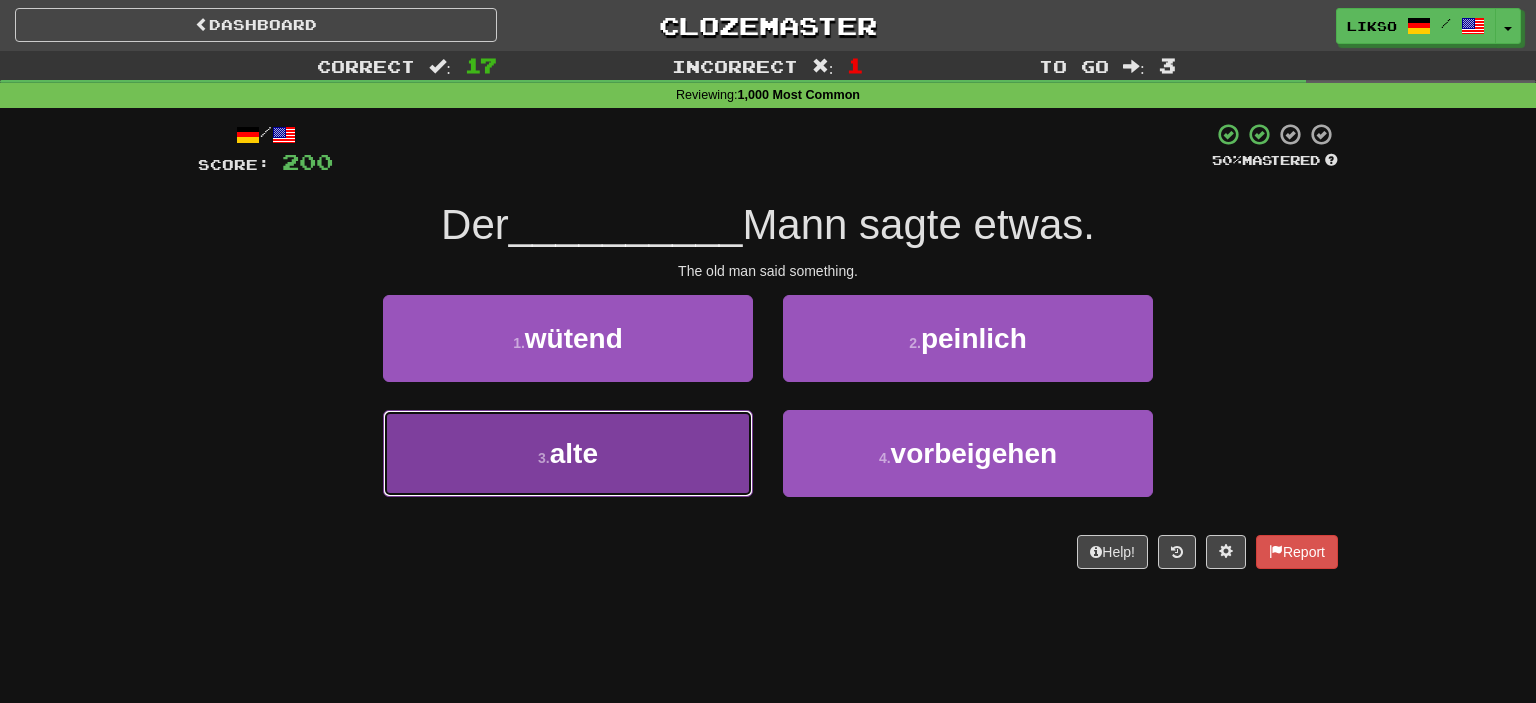 click on "3 .  alte" at bounding box center [568, 453] 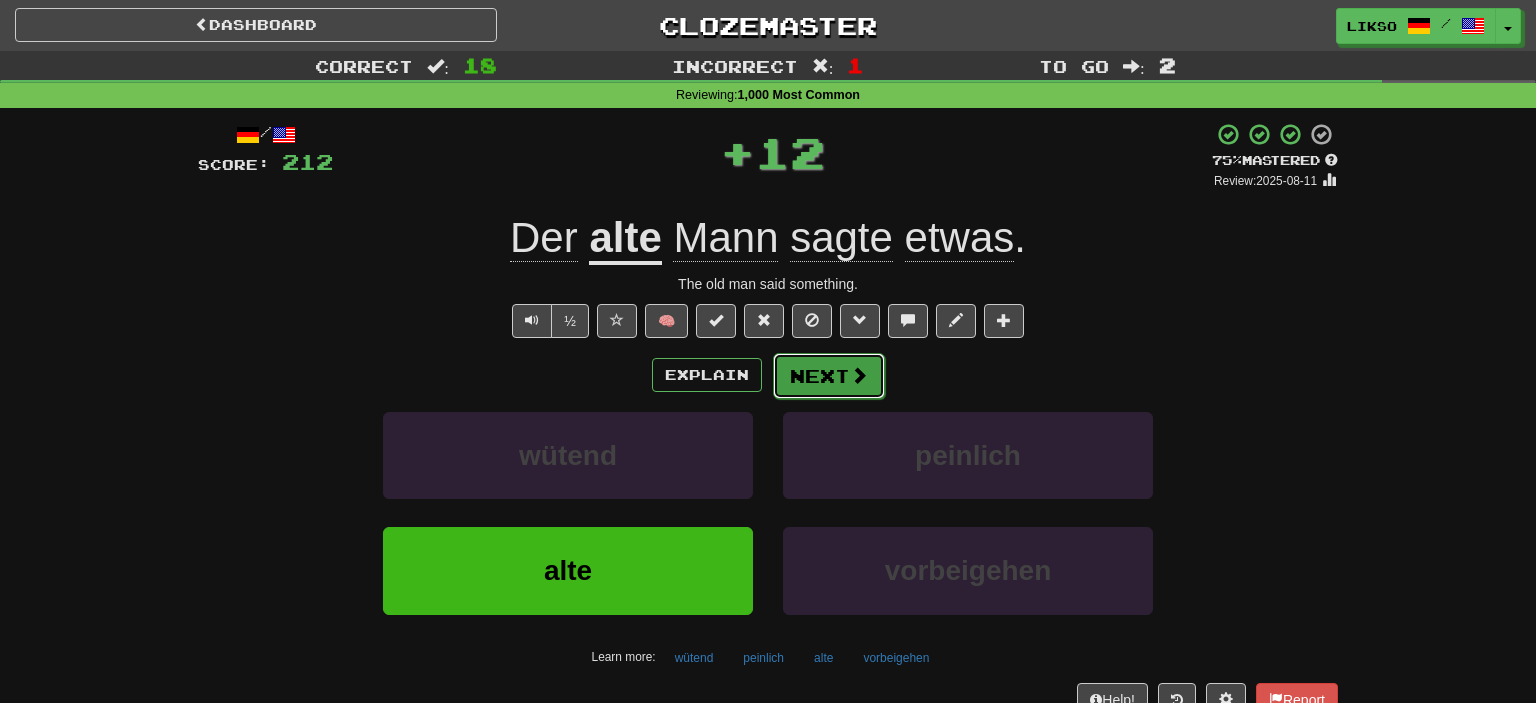 click on "Next" at bounding box center [829, 376] 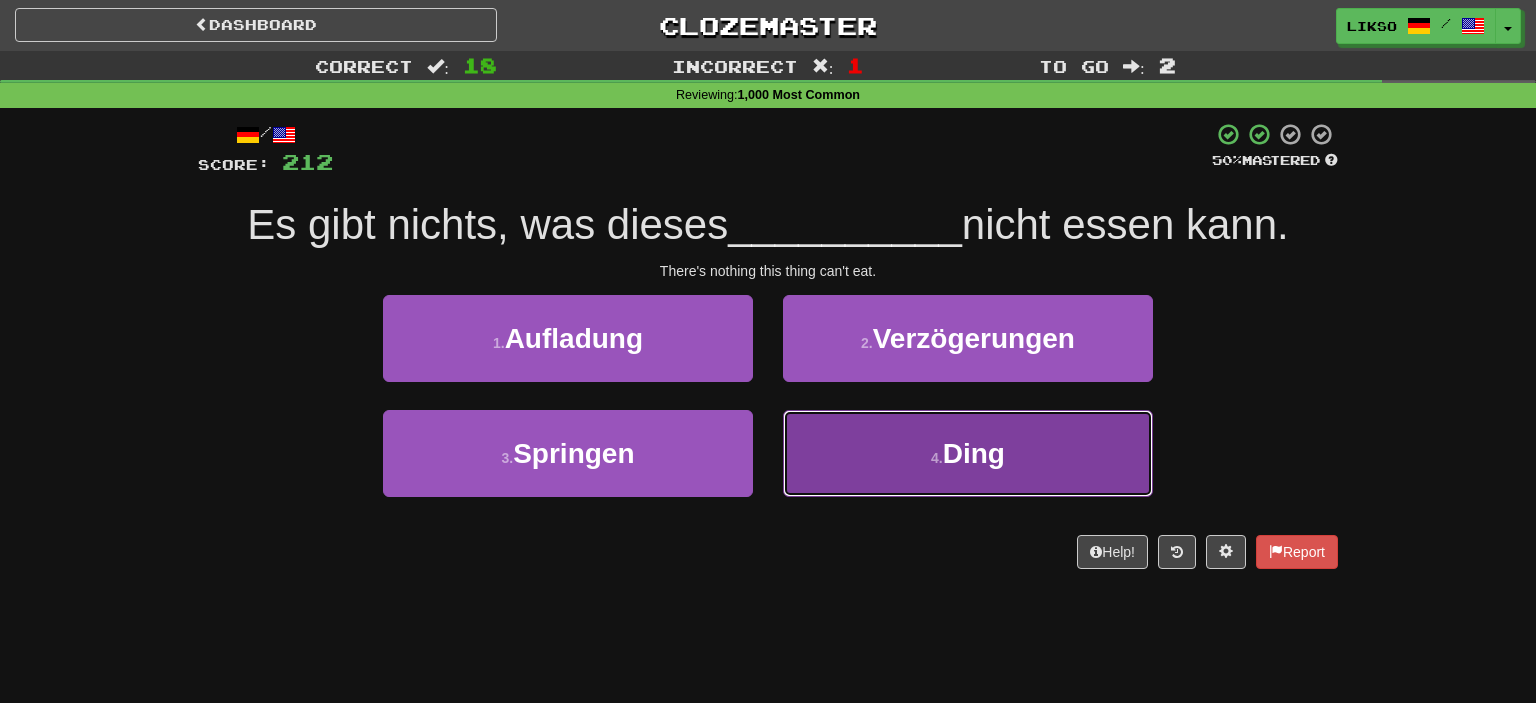 click on "4 .  Ding" at bounding box center (968, 453) 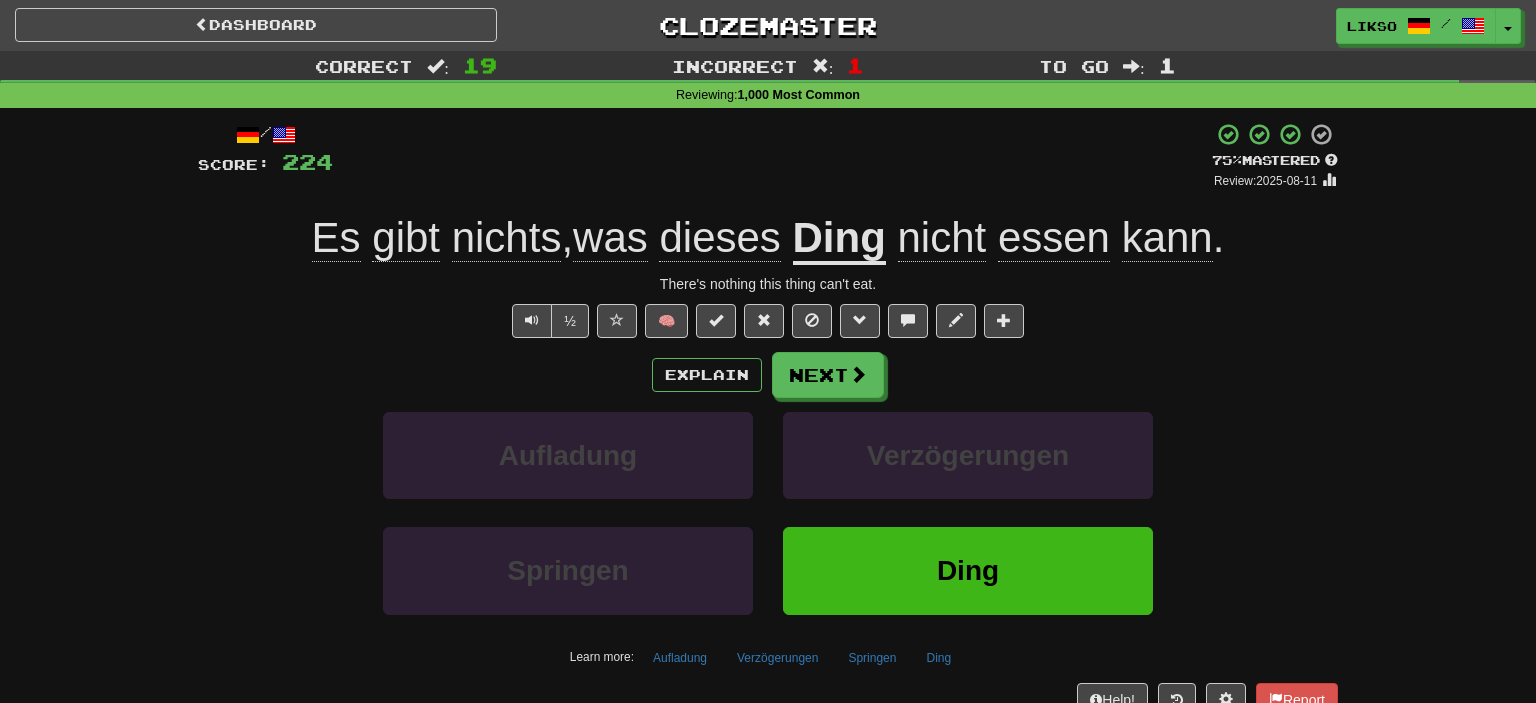 click on "Ding" at bounding box center (839, 239) 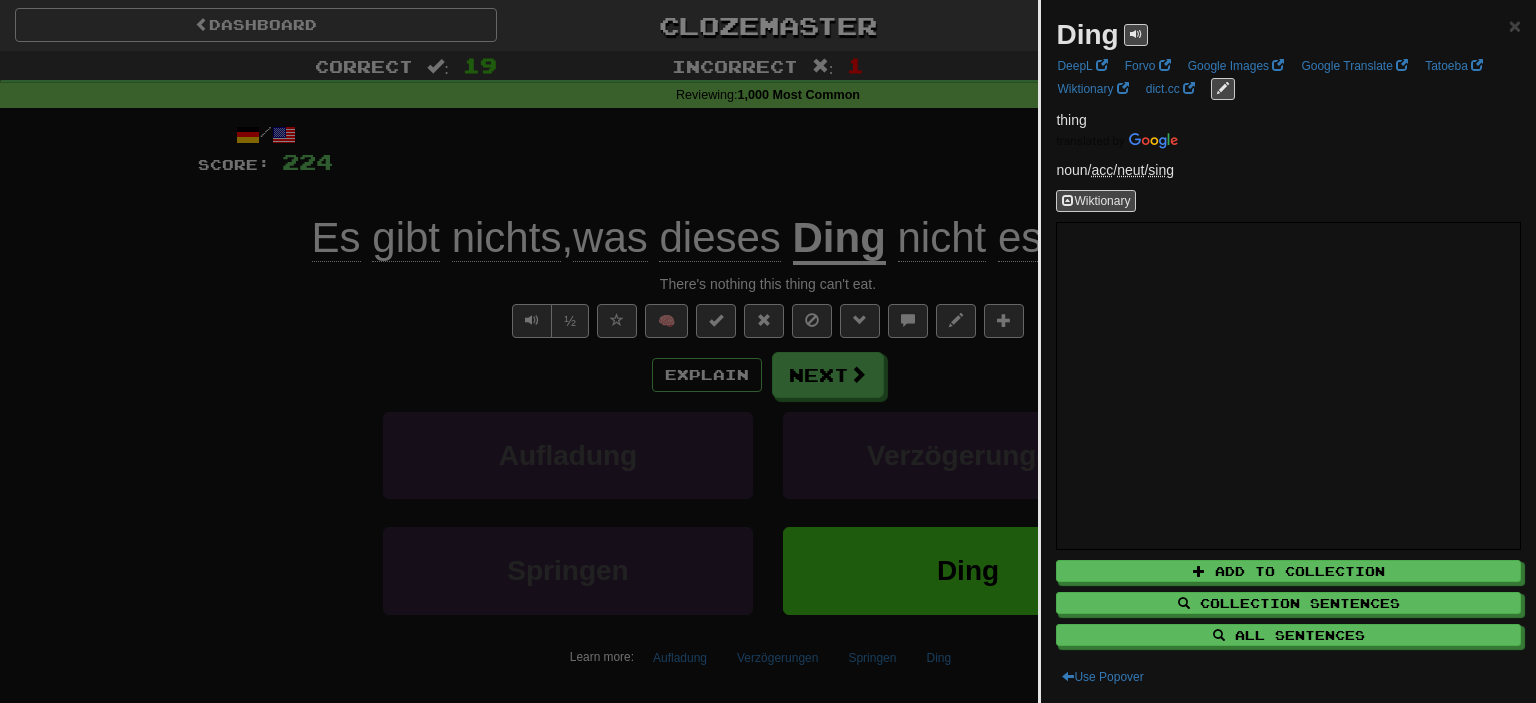 click at bounding box center [768, 351] 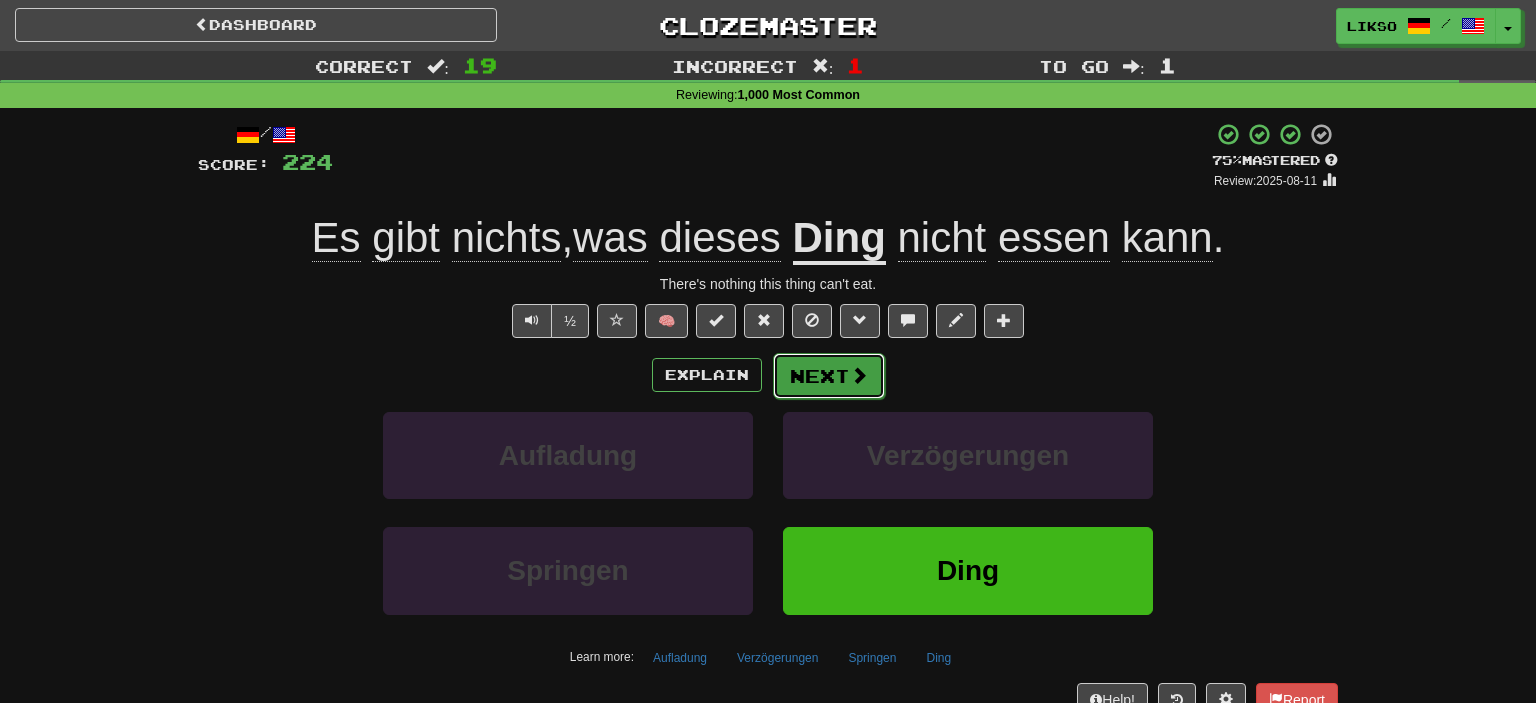 click on "Next" at bounding box center [829, 376] 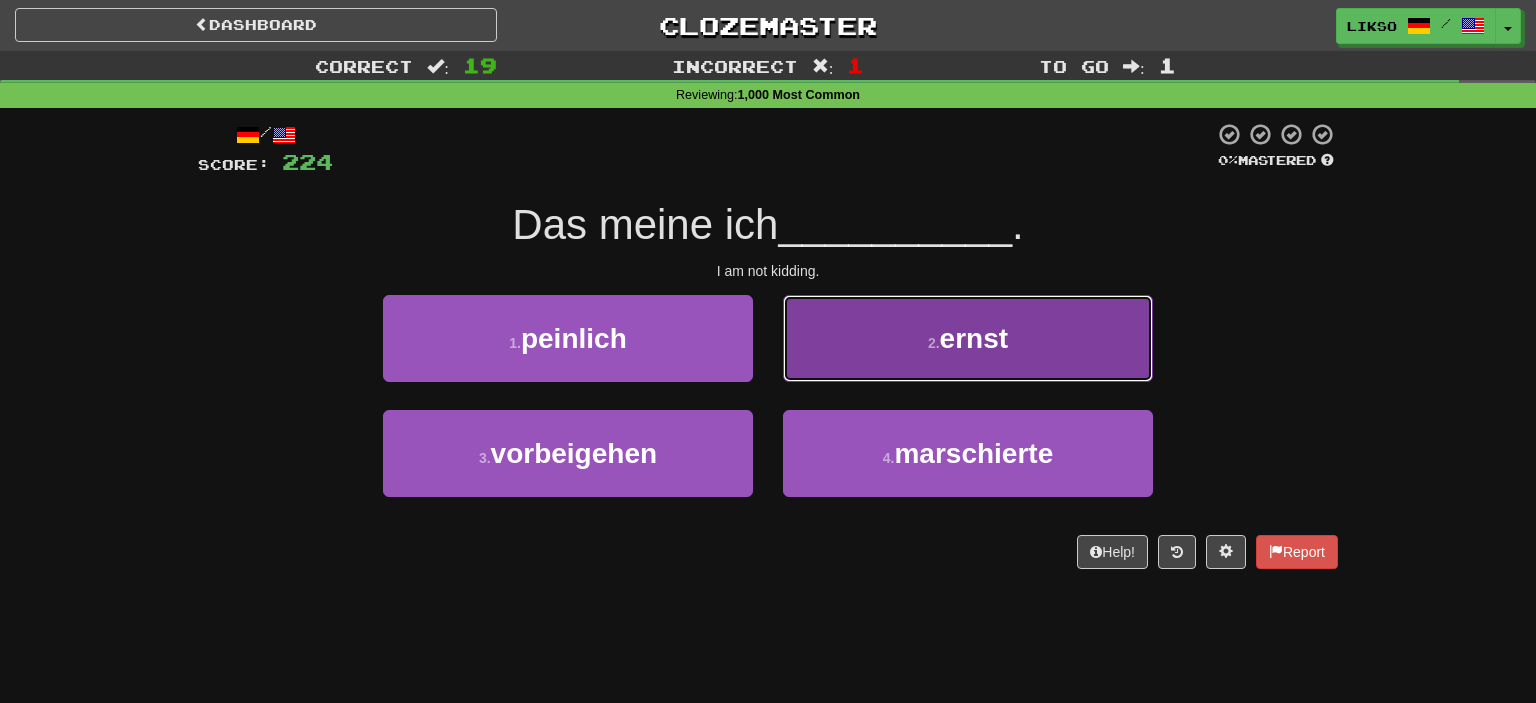 click on "2 .  ernst" at bounding box center [968, 338] 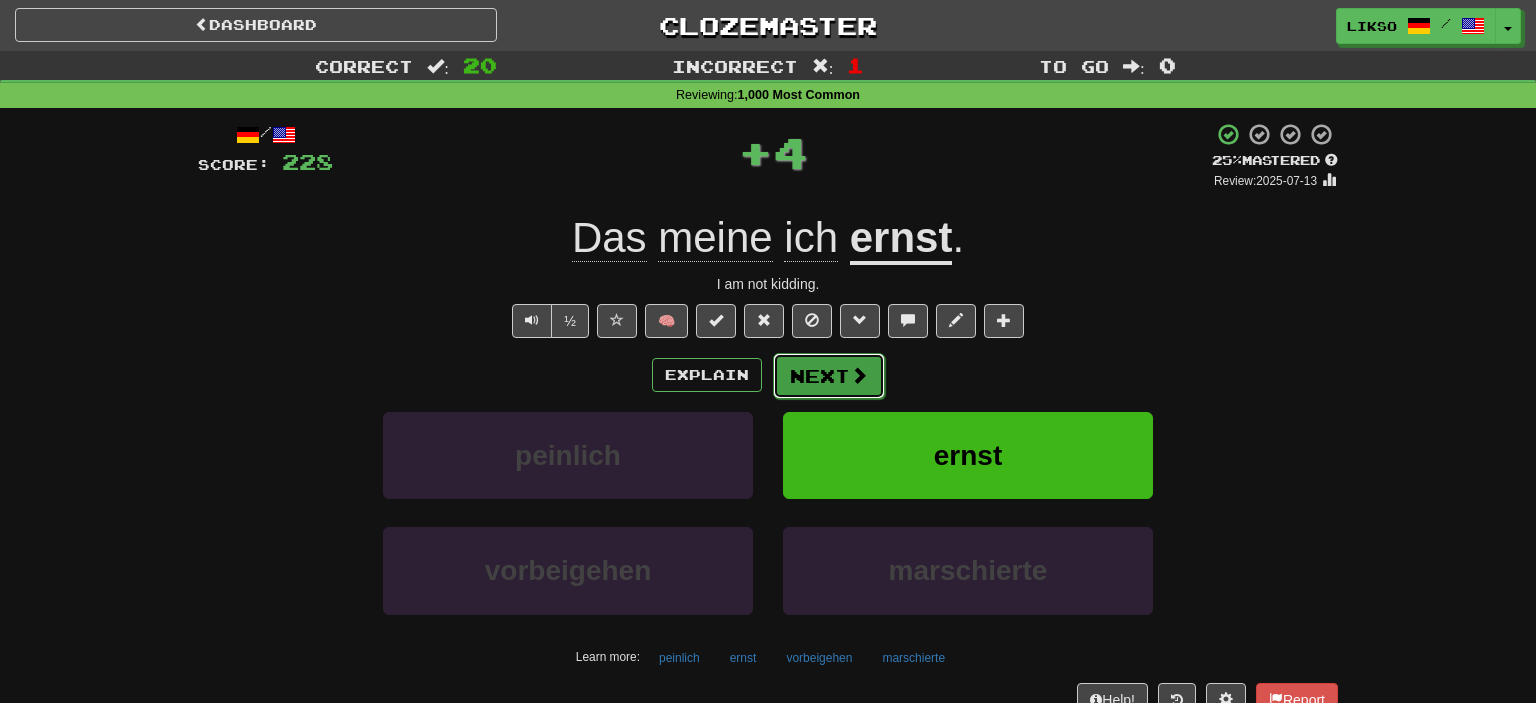 click on "Next" at bounding box center [829, 376] 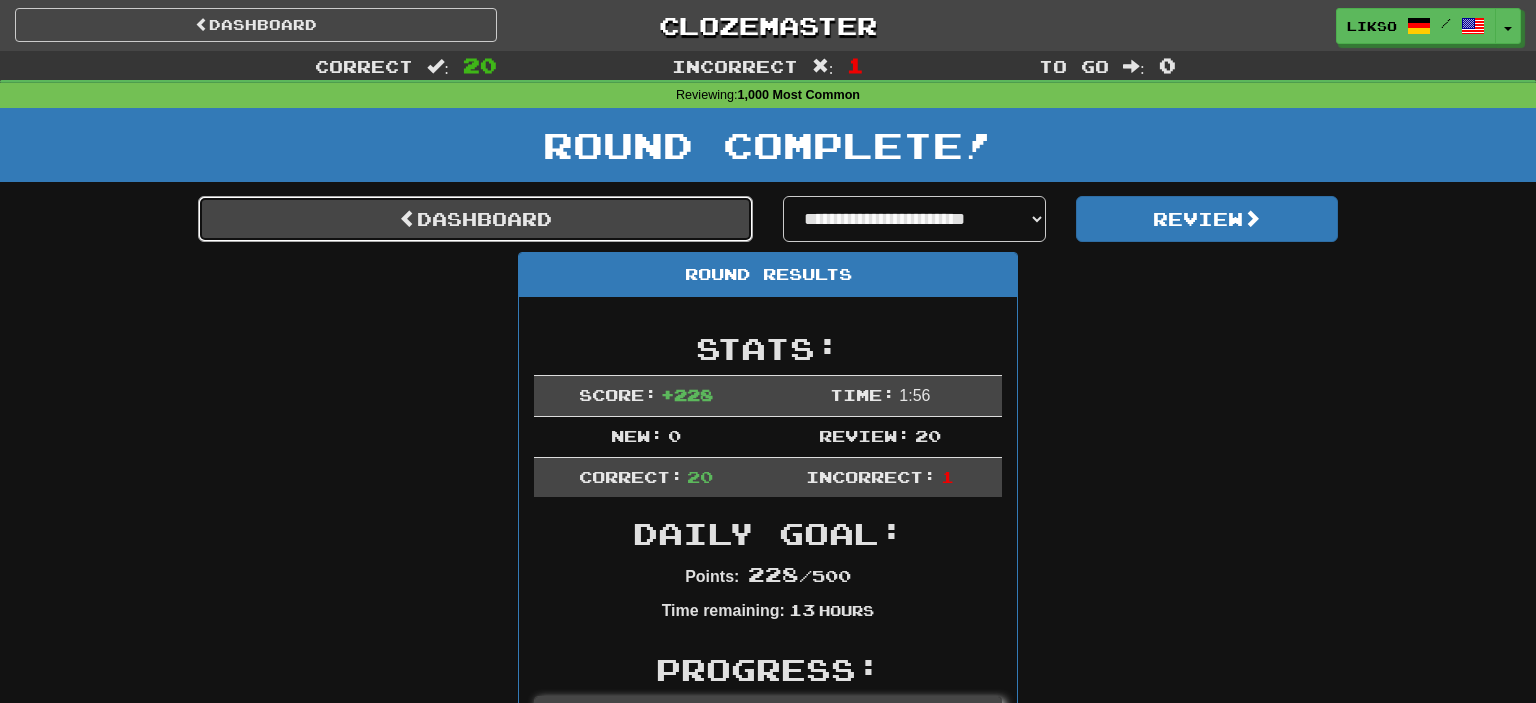 click on "Dashboard" at bounding box center [475, 219] 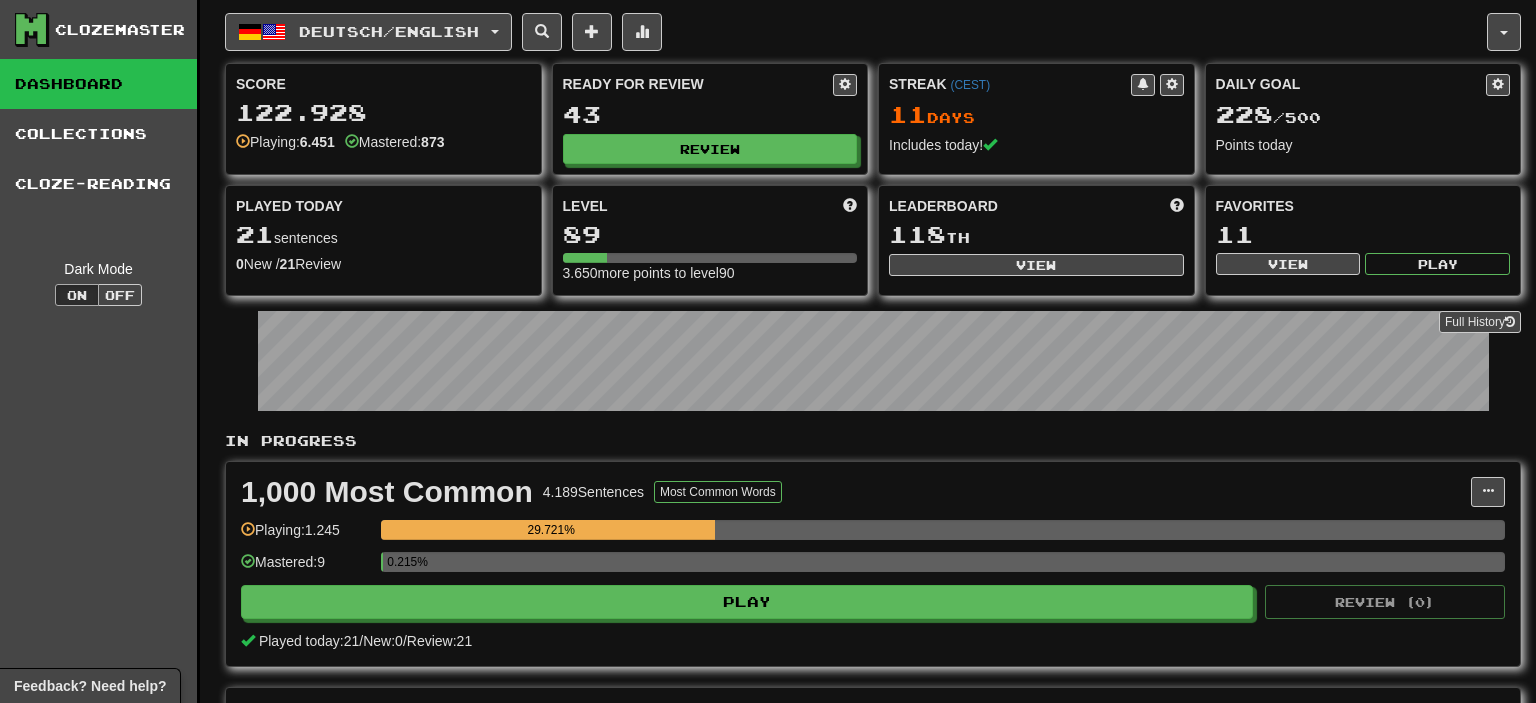 scroll, scrollTop: 0, scrollLeft: 0, axis: both 